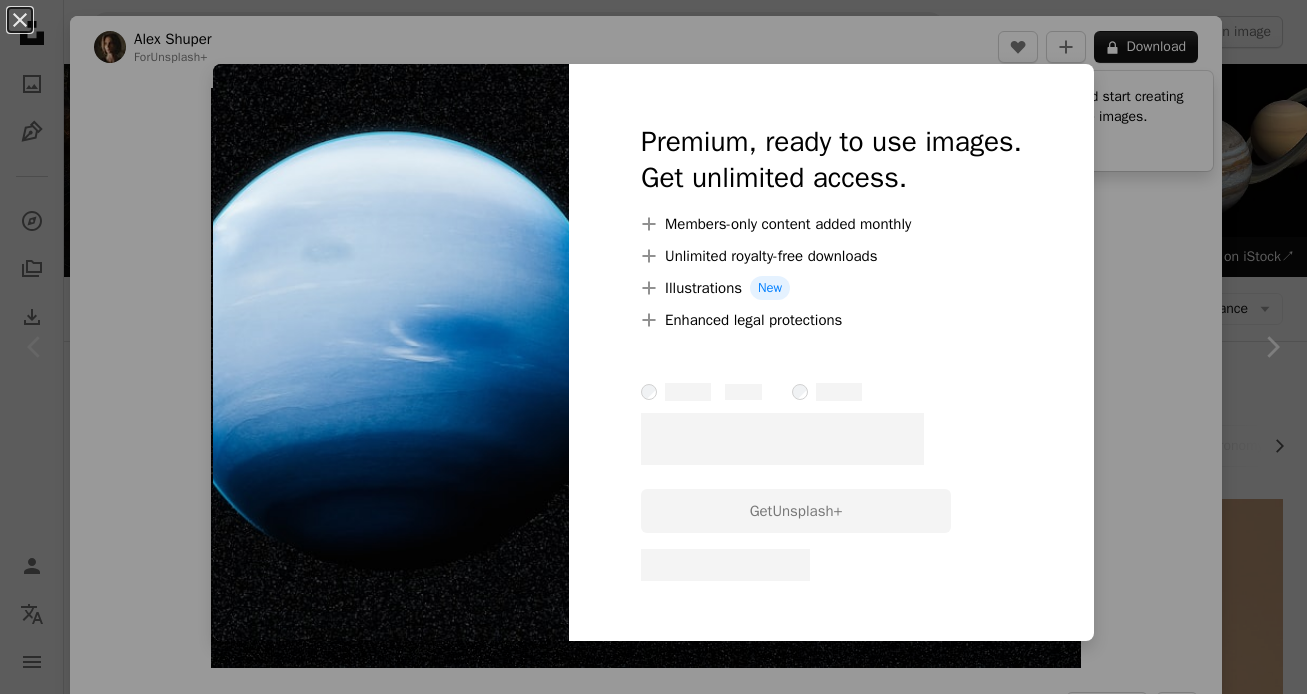 scroll, scrollTop: 399, scrollLeft: 0, axis: vertical 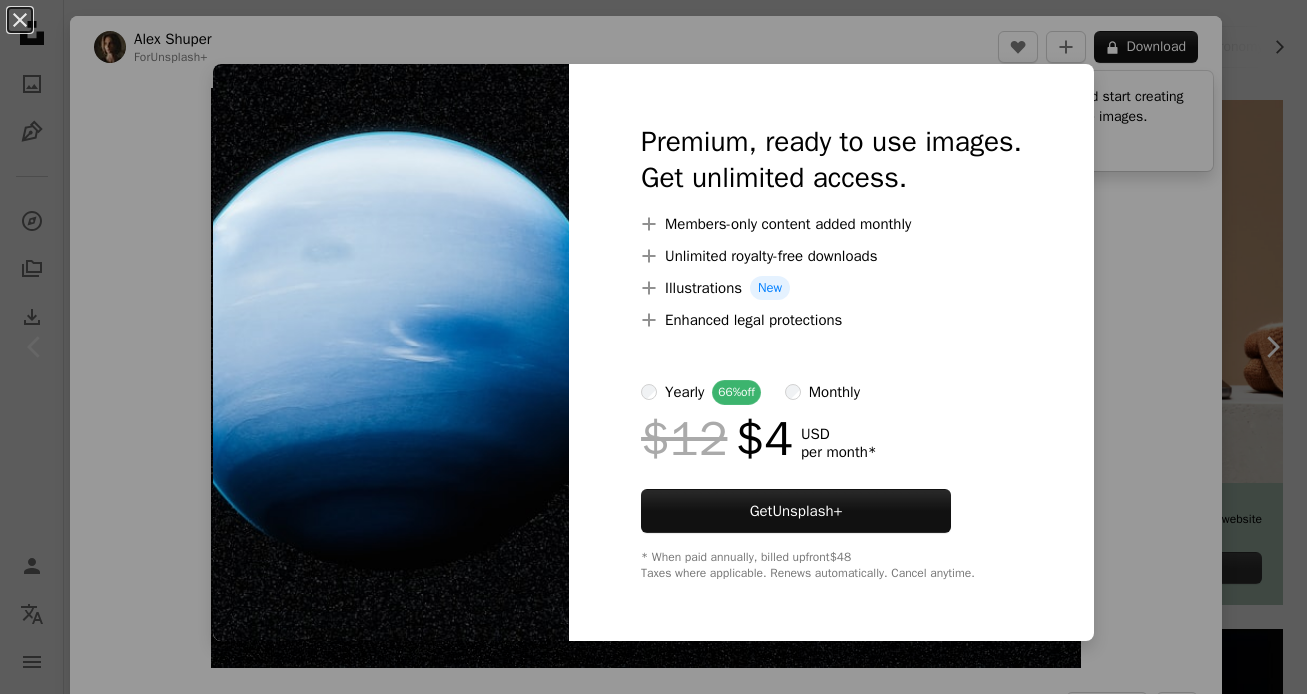 click on "An X shape Premium, ready to use images. Get unlimited access. A plus sign Members-only content added monthly A plus sign Unlimited royalty-free downloads A plus sign Illustrations  New A plus sign Enhanced legal protections yearly 66%  off monthly $12   $4 USD per month * Get  Unsplash+ * When paid annually, billed upfront  $48 Taxes where applicable. Renews automatically. Cancel anytime." at bounding box center [653, 347] 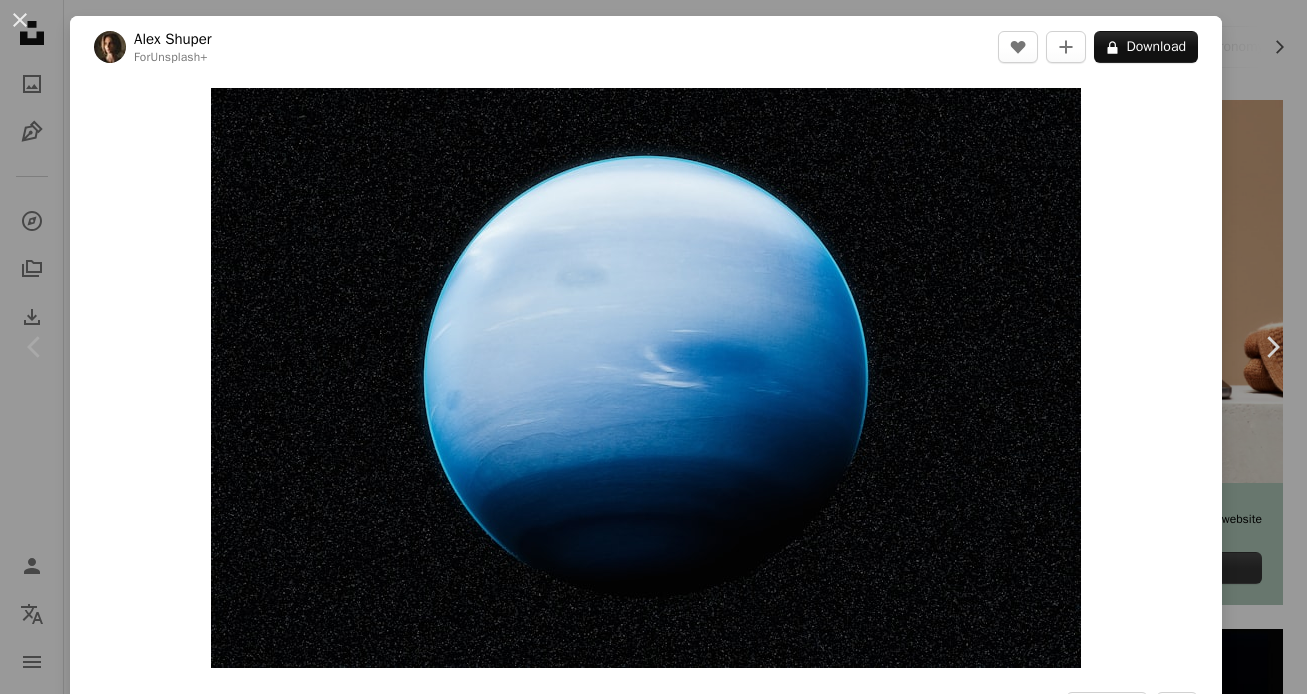 click on "An X shape Chevron left Chevron right [FIRST] For Unsplash+ A heart A plus sign A lock Download Zoom in A forward-right arrow Share More Actions 3D render of the planet Neptune. Calendar outlined Published on June 4, 2024 Safety Licensed under the Unsplash+ License space planet 3d render solar system render outer space neptune Free images From this series Chevron right Plus sign for Unsplash+ Plus sign for Unsplash+ Plus sign for Unsplash+ Plus sign for Unsplash+ Plus sign for Unsplash+ Plus sign for Unsplash+ Plus sign for Unsplash+ Related images Plus sign for Unsplash+ A heart A plus sign A Chosen Soul For Unsplash+ A lock Download Plus sign for Unsplash+ A heart A plus sign Alex Shuper For Unsplash+ A lock Download Plus sign for Unsplash+ A heart A plus sign 8machine _ For Unsplash+ A lock Download Plus sign for Unsplash+ A heart A plus sign Zyanya Citlalli For Unsplash+ A lock Download Plus sign for Unsplash+ A heart A plus sign Ayush Kumar For Unsplash+ A lock Download A heart A plus sign" at bounding box center [653, 347] 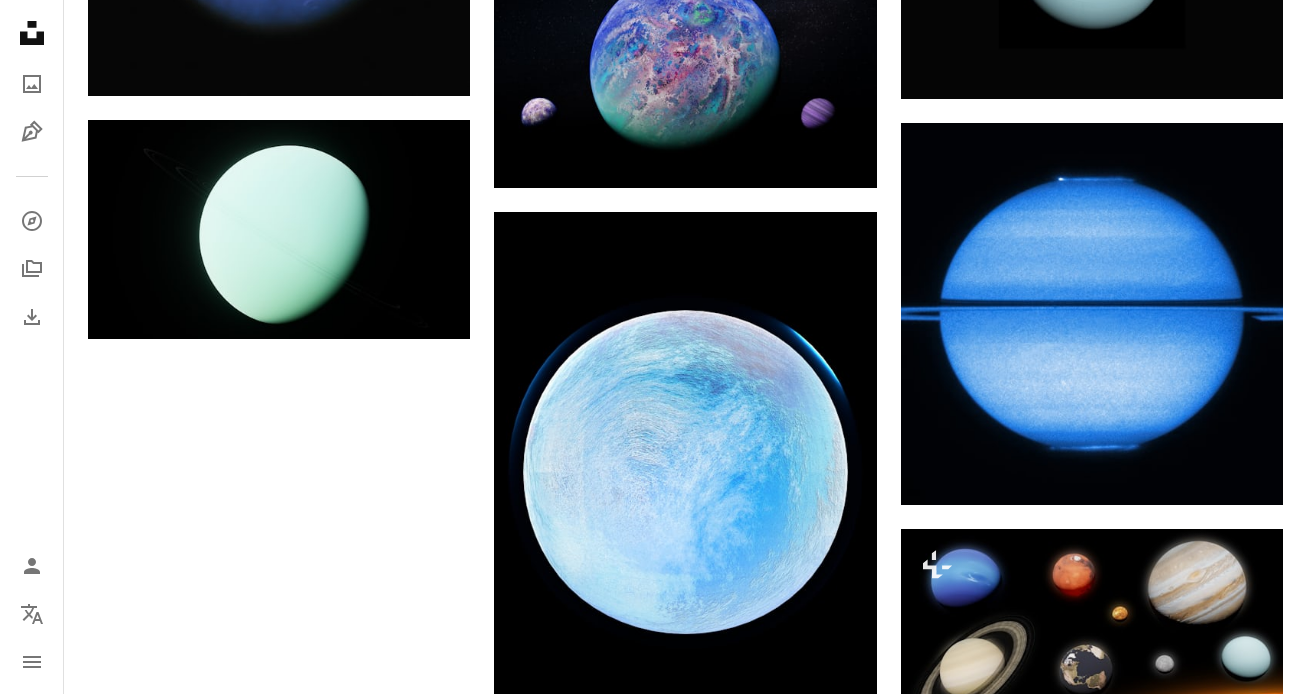 scroll, scrollTop: 2263, scrollLeft: 0, axis: vertical 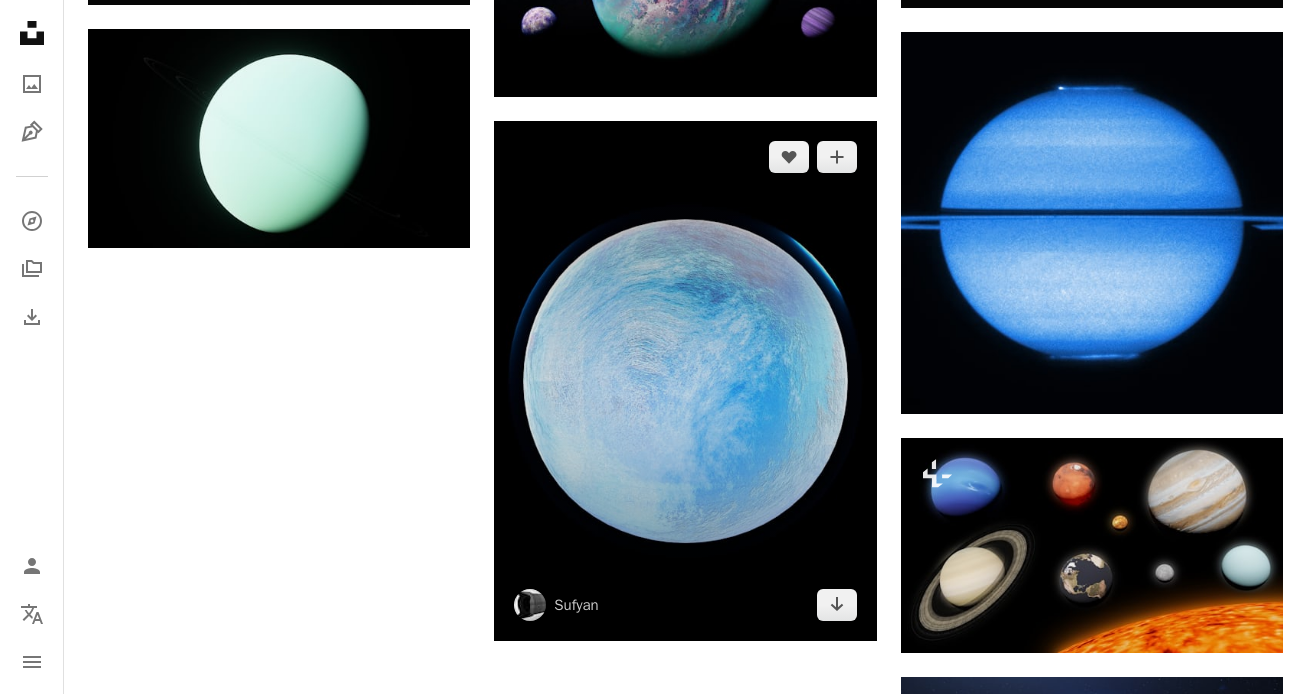 click at bounding box center [685, 381] 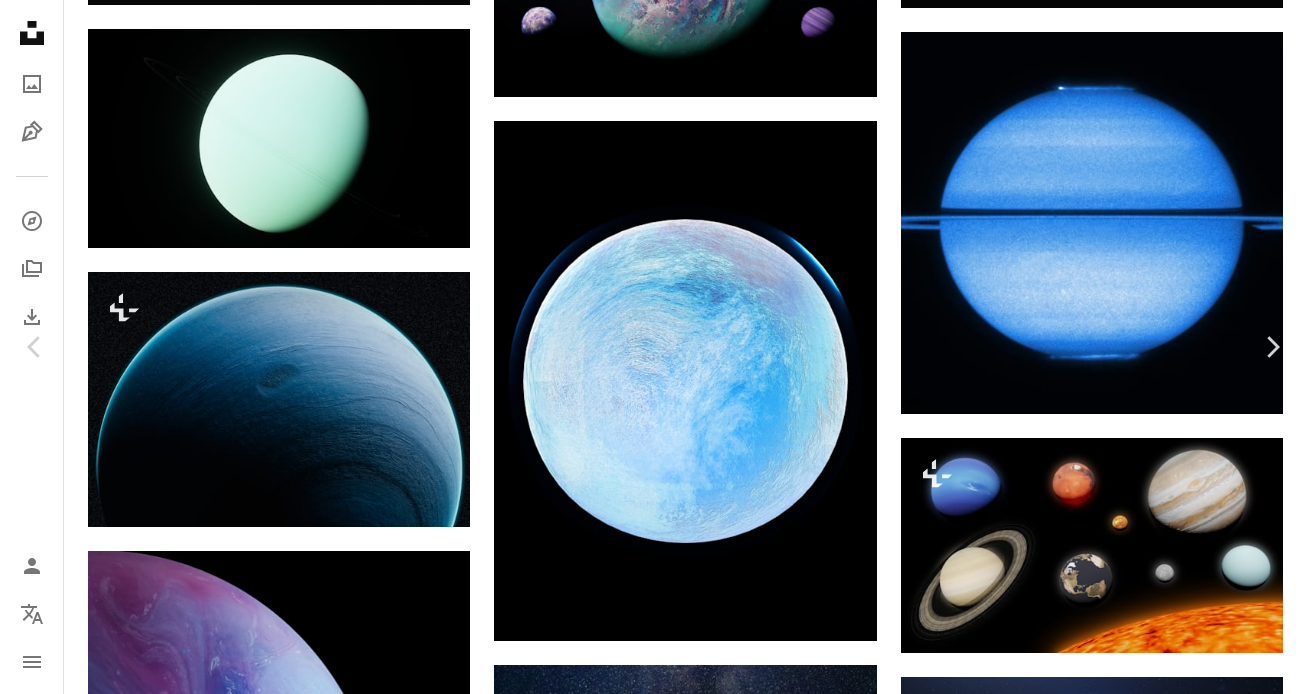 click on "An X shape Chevron left Chevron right [FIRST] [LAST] A heart A plus sign Download free Chevron down Zoom in Views 783,273 Downloads 6,165 Featured in Photos A forward-right arrow Share Info icon Info More Actions Calendar outlined Published on October 7, 2022 Safety Free to use under the Unsplash License planet space space blue moon night universe planet globe outdoors astronomy outer space Public domain images Browse premium related images on iStock | Save 20% with code UNSPLASH20 View more on iStock ↗ Related images A heart A plus sign Planet Volumes Arrow pointing down Plus sign for Unsplash+ A heart A plus sign A. C. For Unsplash+ A lock Download Plus sign for Unsplash+ A heart A plus sign A. C. For Unsplash+ A lock Download Plus sign for Unsplash+ A heart A plus sign A Chosen Soul For Unsplash+ A lock Download A heart A plus sign BoliviaInteligente Arrow pointing down A heart A plus sign chuck lindsey Arrow pointing down Plus sign for Unsplash+ A heart A plus sign Planet Volumes For" at bounding box center (653, 5433) 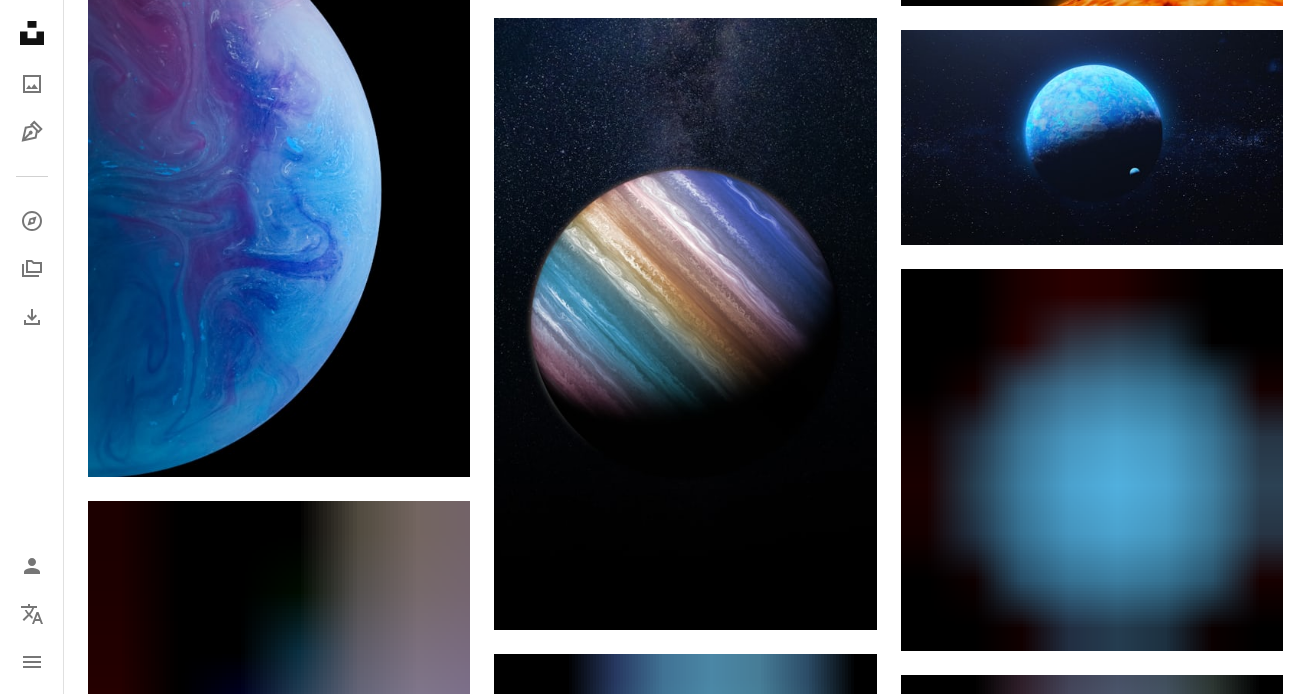 scroll, scrollTop: 2885, scrollLeft: 0, axis: vertical 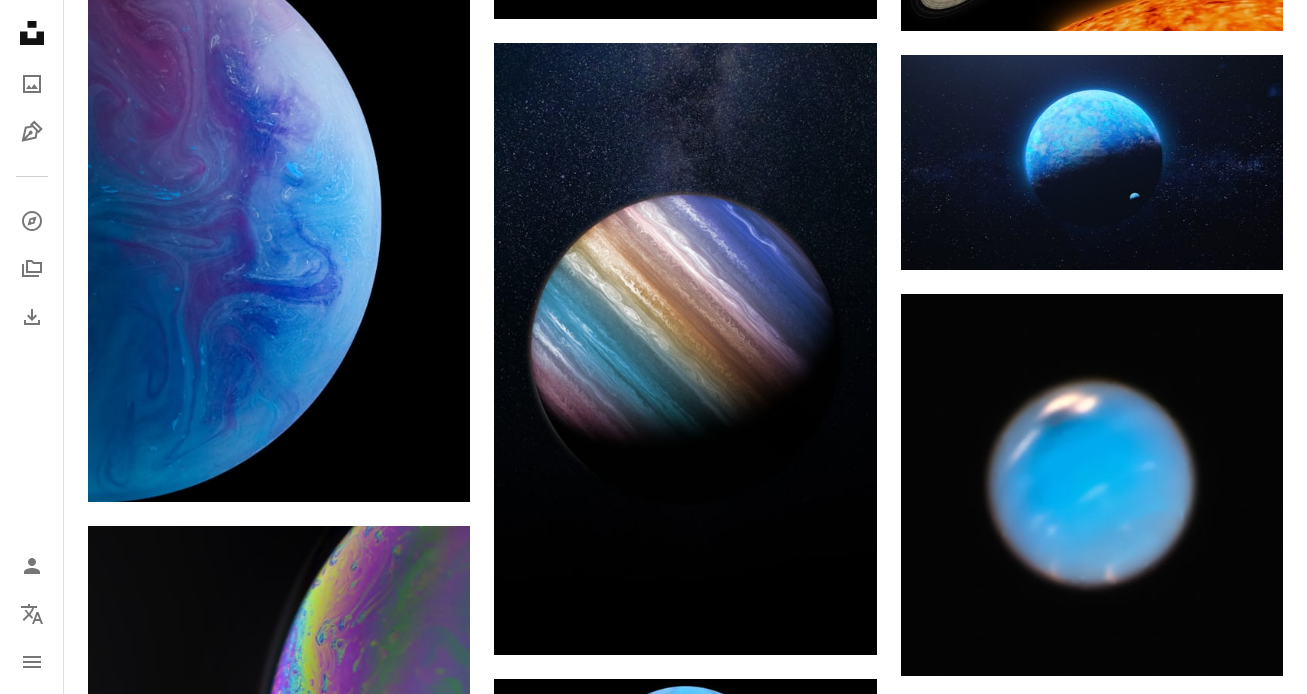 click on "Plus sign for Unsplash+ A heart A plus sign [FIRST] [LAST] For  Unsplash+ A lock Download A heart A plus sign [FIRST] [LAST] Available for hire A checkmark inside of a circle Arrow pointing down A heart A plus sign [FIRST] [LAST] Available for hire A checkmark inside of a circle Arrow pointing down Plus sign for Unsplash+ A heart A plus sign [NUMBER] For  Unsplash+ A lock Download A heart A plus sign [FIRST] [LAST] Available for hire A checkmark inside of a circle Arrow pointing down Plus sign for Unsplash+ A heart A plus sign [FIRST] [LAST] Available for hire A checkmark inside of a circle Arrow pointing down" at bounding box center [685, 595] 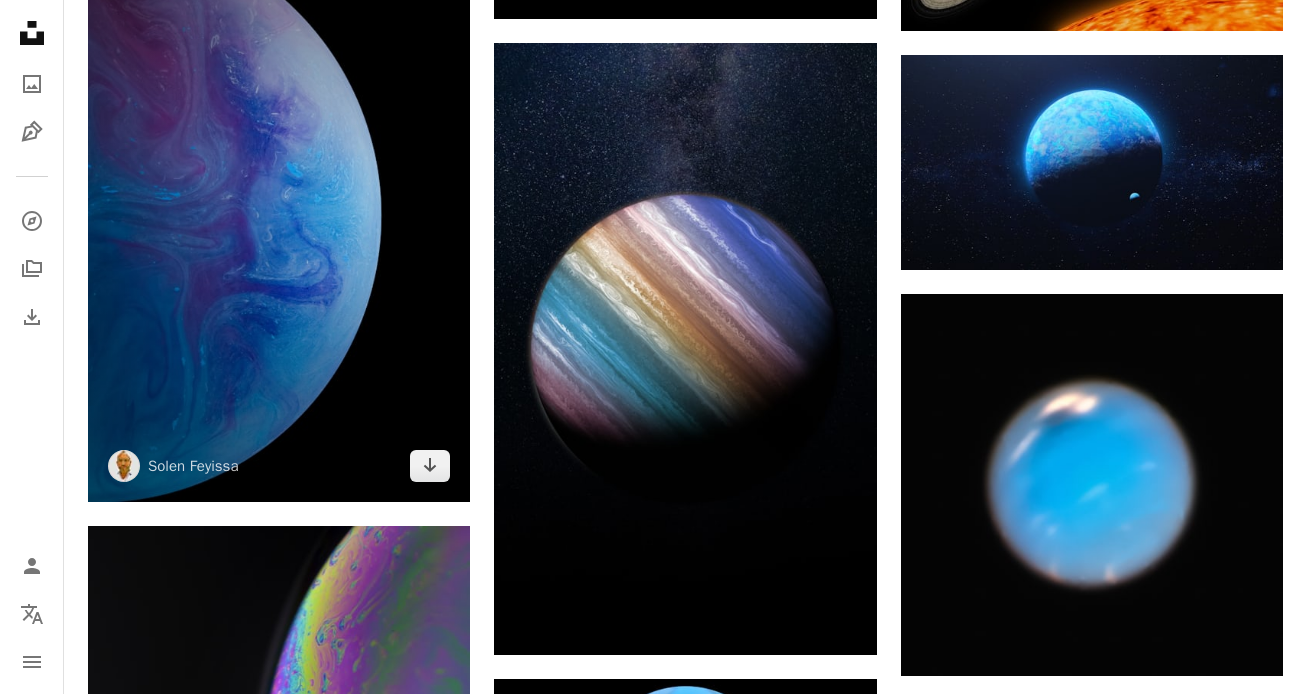 click at bounding box center (279, 215) 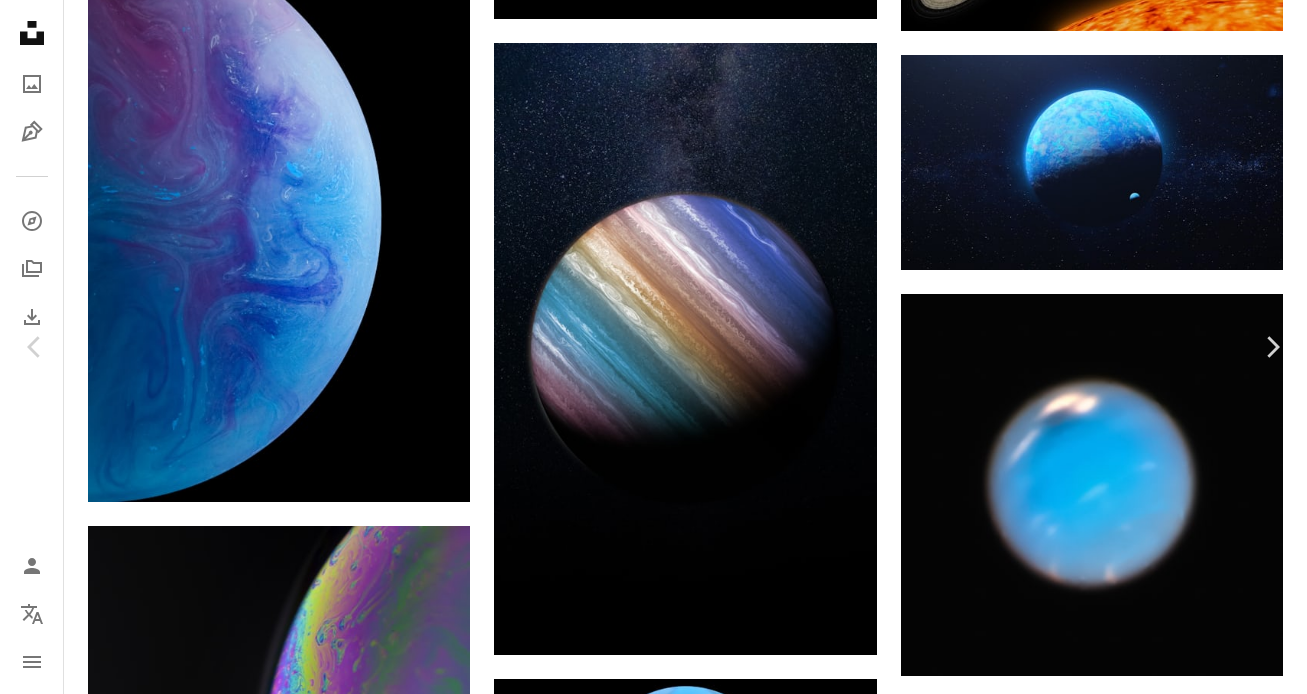 click on "An X shape Chevron left Chevron right [FIRST] [LAST] A heart A plus sign Download free Chevron down Zoom in Views 1,846,450 Downloads 33,386 A forward-right arrow Share Info icon Info More Actions Calendar outlined Published on May 12, 2021 Camera Canon, EOS R5 Safety Free to use under the Unsplash License space blue universe planet globe astronomy outer space Creative Commons images Browse premium related images on iStock | Save 20% with code UNSPLASH20 View more on iStock ↗ Related images A heart A plus sign Erik Škof Arrow pointing down A heart A plus sign Tony Litvyak Available for hire A checkmark inside of a circle Arrow pointing down A heart A plus sign erfan rahi Arrow pointing down A heart A plus sign Vladyslav Lytvyshchenko Available for hire A checkmark inside of a circle Arrow pointing down A heart A plus sign Tony Litvyak Available for hire A checkmark inside of a circle Arrow pointing down Plus sign for Unsplash+ A heart A plus sign Pramod Tiwari For Unsplash+ A lock A heart" at bounding box center [653, 4811] 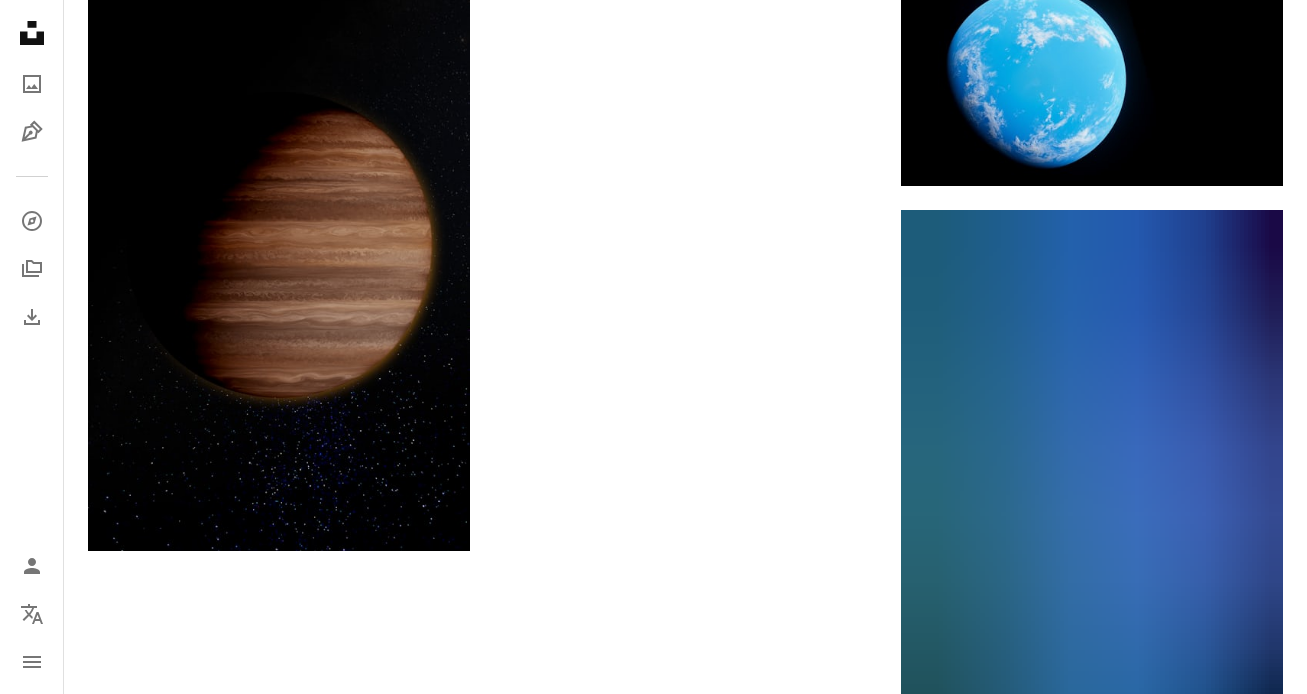 scroll, scrollTop: 5759, scrollLeft: 0, axis: vertical 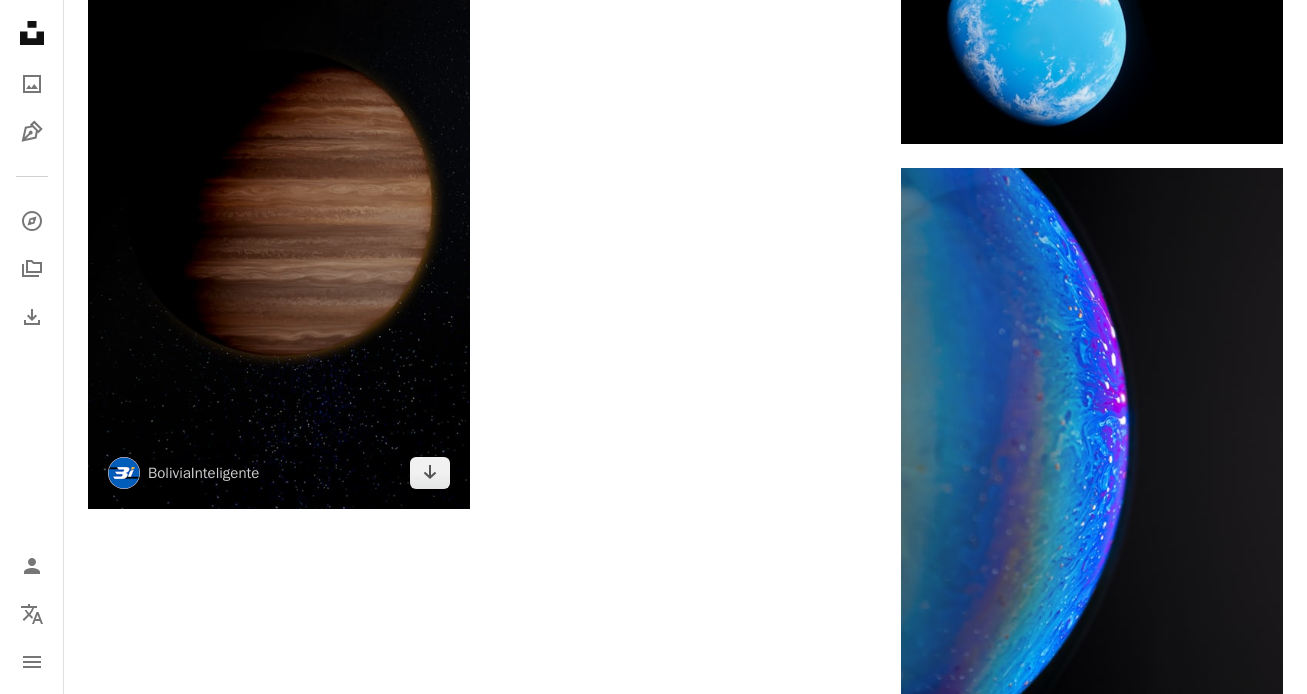 click at bounding box center (279, 203) 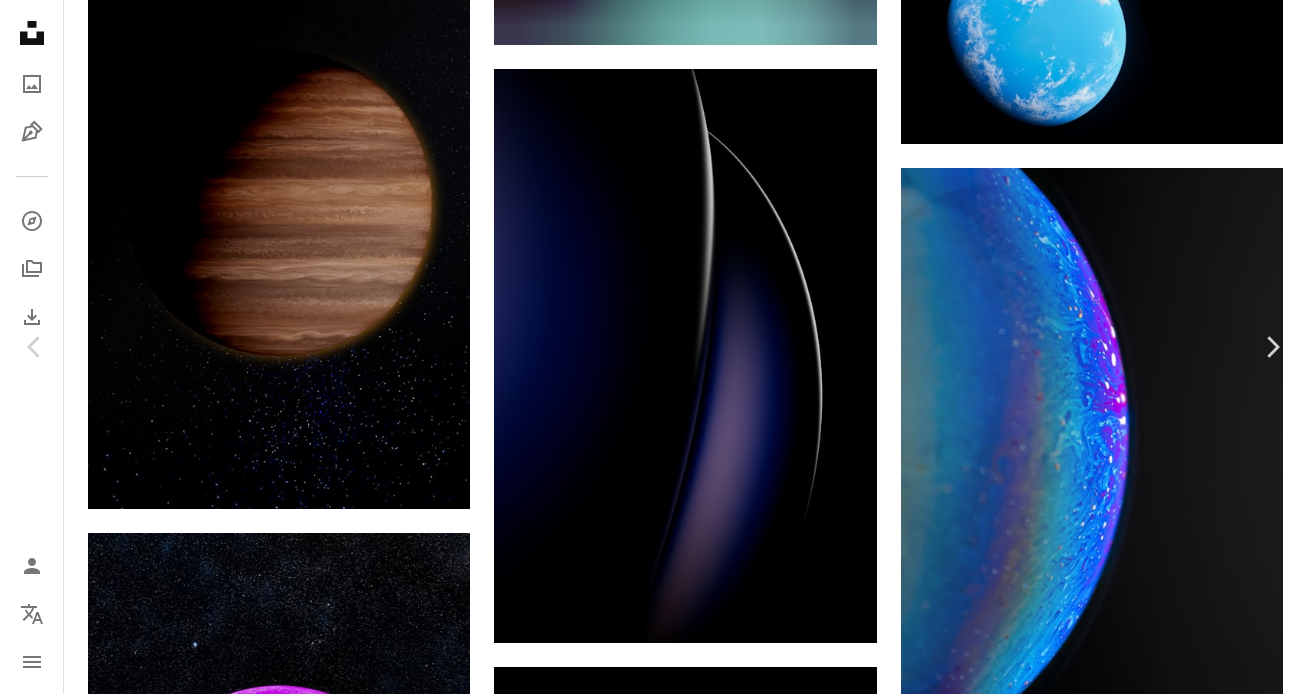 scroll, scrollTop: 3, scrollLeft: 0, axis: vertical 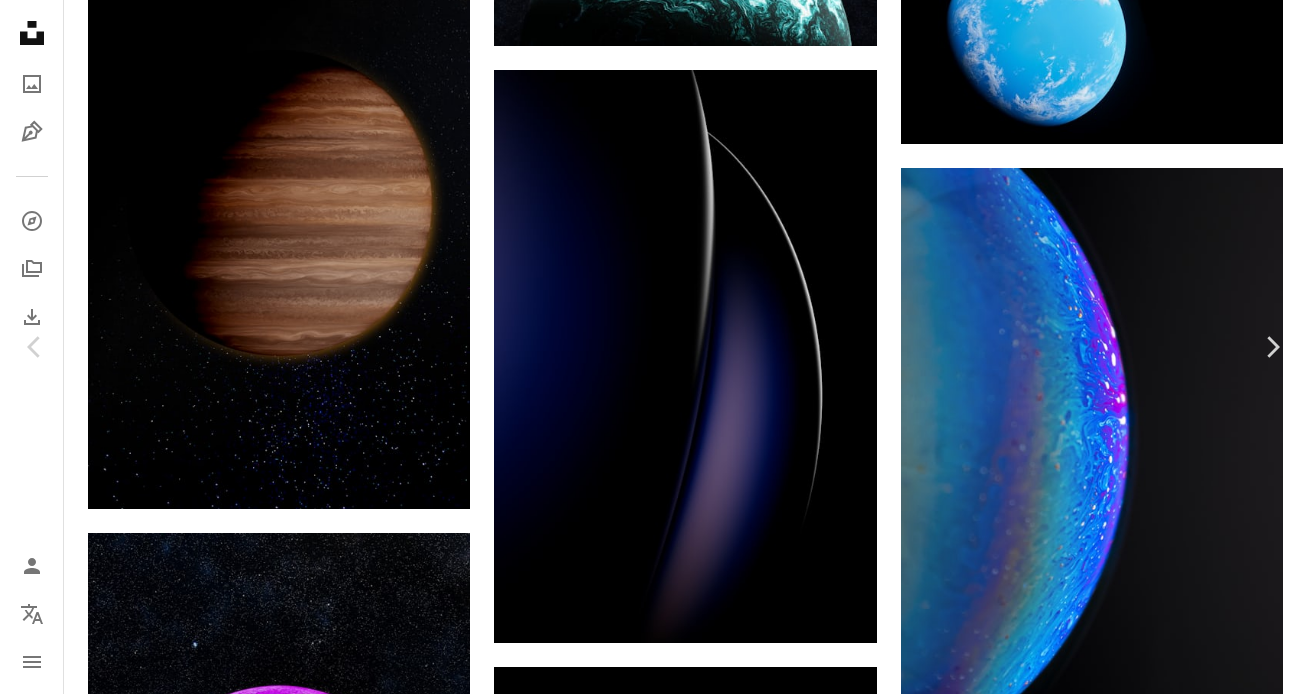click on "An X shape Chevron left Chevron right [FIRST] [LAST] A heart A plus sign Download free Chevron down Zoom in Views 1,200,001 Downloads 8,823 Featured in Photos , 3D Renders , Textures A forward-right arrow Share Info icon Info More Actions jupiter,planet,space,galaxy,stars,astronomy,universe,outer space,globe,earth,sphere,andromeda,fluid,fluid art,abstract,abstract art,abstract background,abstract dark,texture,texture background,texture wall,texture paper,background,background image,background design,background texture,pattern,pattern background,patterns and textures,wall,wall background,wall art,wall painting,background for pc,background for web,background for website,full hd wallpaper,full screen wallpaper,full hd,full screen,full color,full colour,full colours,sphere,dots,circle Read more Calendar outlined Published on November 26, 2023 Safety Free to use under the Unsplash License texture space pattern earth wall universe galaxy stars planet globe solar system astronomy circle" at bounding box center (653, 4390) 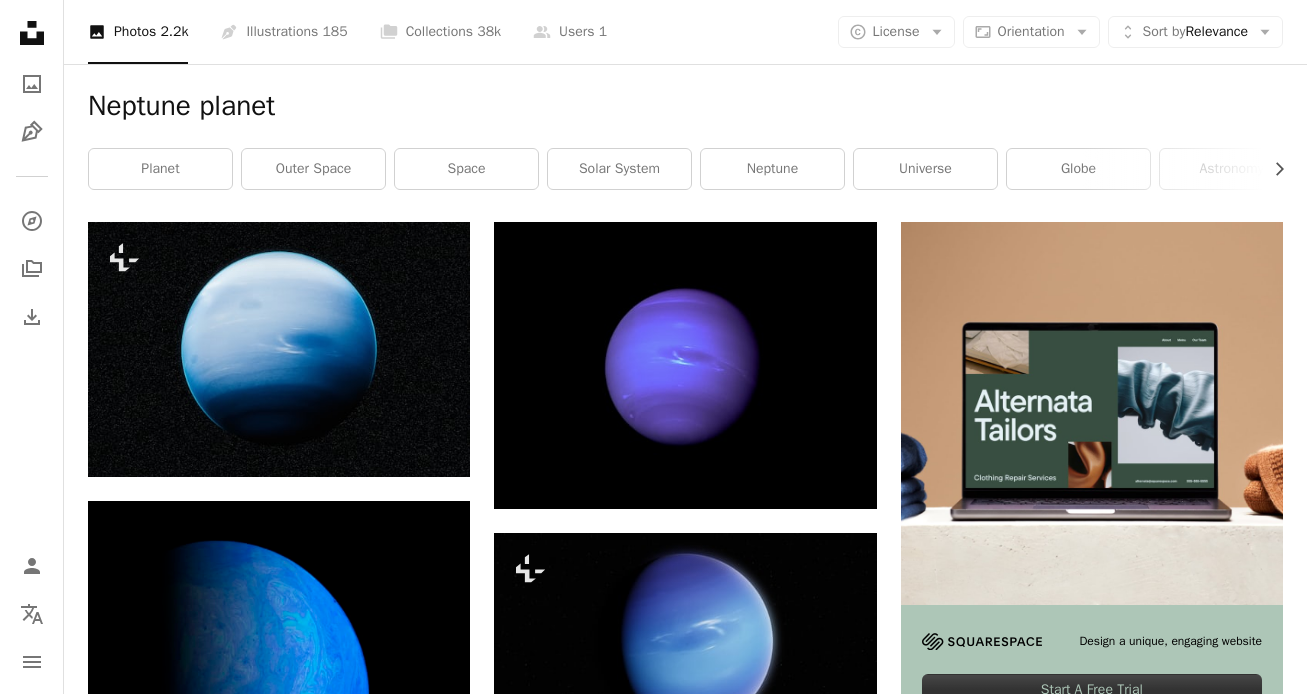 scroll, scrollTop: 279, scrollLeft: 0, axis: vertical 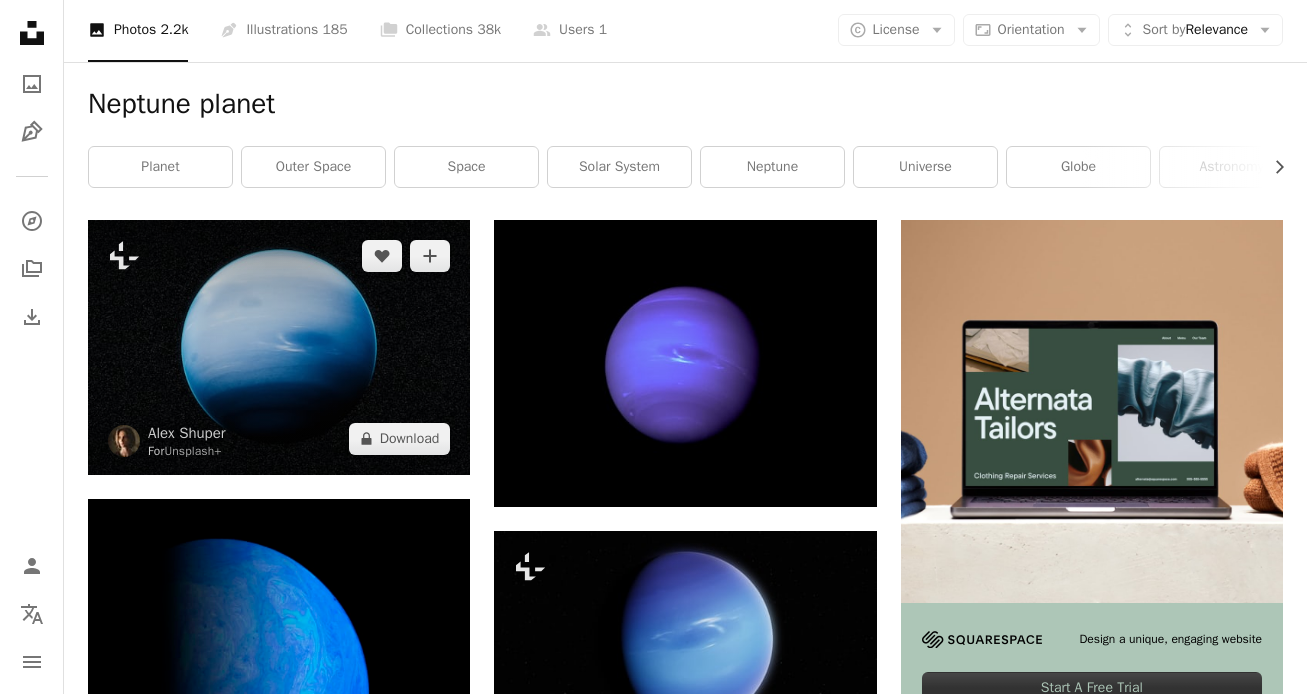 click at bounding box center (279, 347) 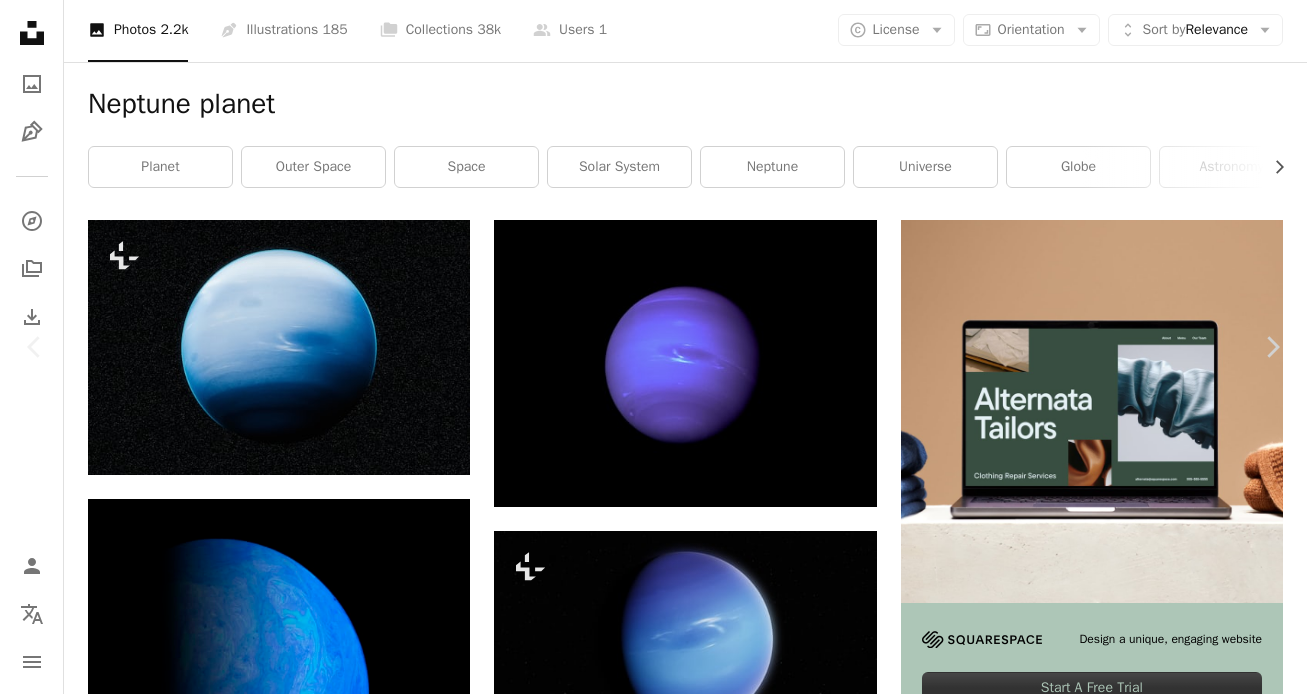 click on "An X shape Chevron left Chevron right [FIRST] For Unsplash+ A heart A plus sign A lock Download Zoom in A forward-right arrow Share More Actions 3D render of the planet Neptune. Calendar outlined Published on June 4, 2024 Safety Licensed under the Unsplash+ License space planet 3d render solar system render outer space neptune Free images From this series Chevron right Plus sign for Unsplash+ Plus sign for Unsplash+ Plus sign for Unsplash+ Plus sign for Unsplash+ Plus sign for Unsplash+ Plus sign for Unsplash+ Plus sign for Unsplash+ Related images Plus sign for Unsplash+ A heart A plus sign A Chosen Soul For Unsplash+ A lock Download Plus sign for Unsplash+ A heart A plus sign Alex Shuper For Unsplash+ A lock Download Plus sign for Unsplash+ A heart A plus sign 8machine _ For Unsplash+ A lock Download Plus sign for Unsplash+ A heart A plus sign Zyanya Citlalli For Unsplash+ A lock Download Plus sign for Unsplash+ A heart A plus sign Ayush Kumar For Unsplash+ A lock Download A heart A plus sign" at bounding box center [653, 9870] 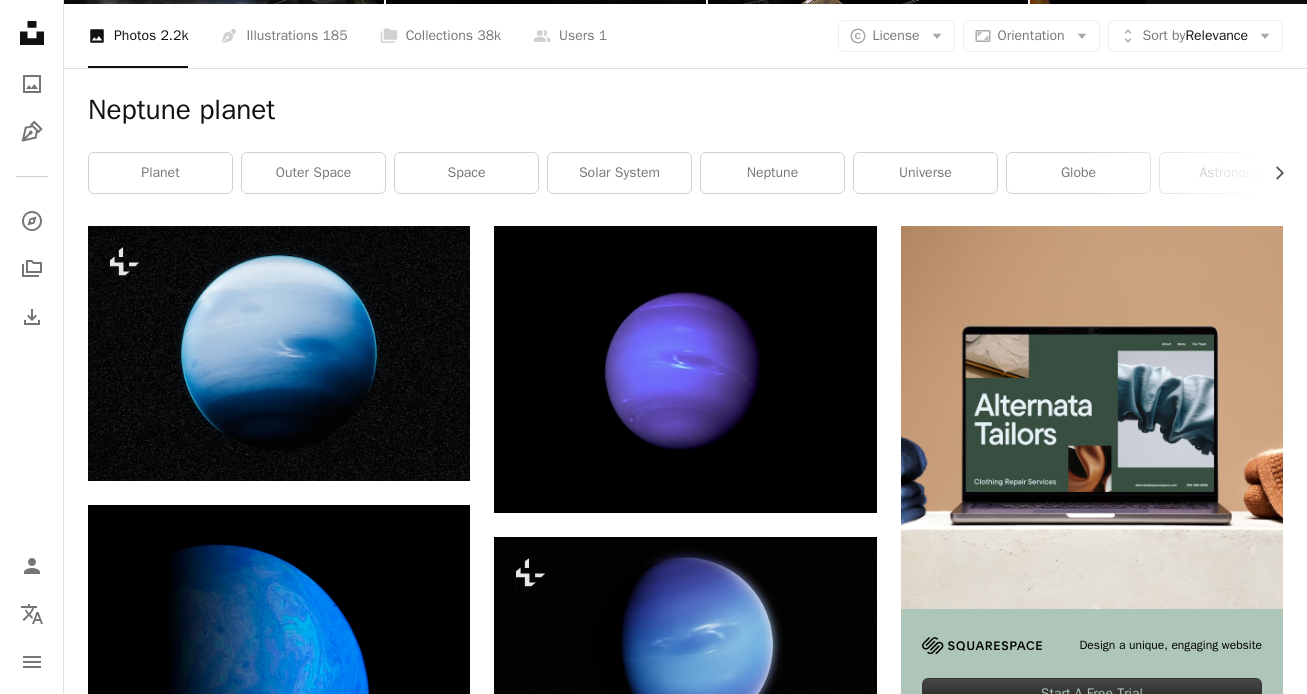 scroll, scrollTop: 0, scrollLeft: 0, axis: both 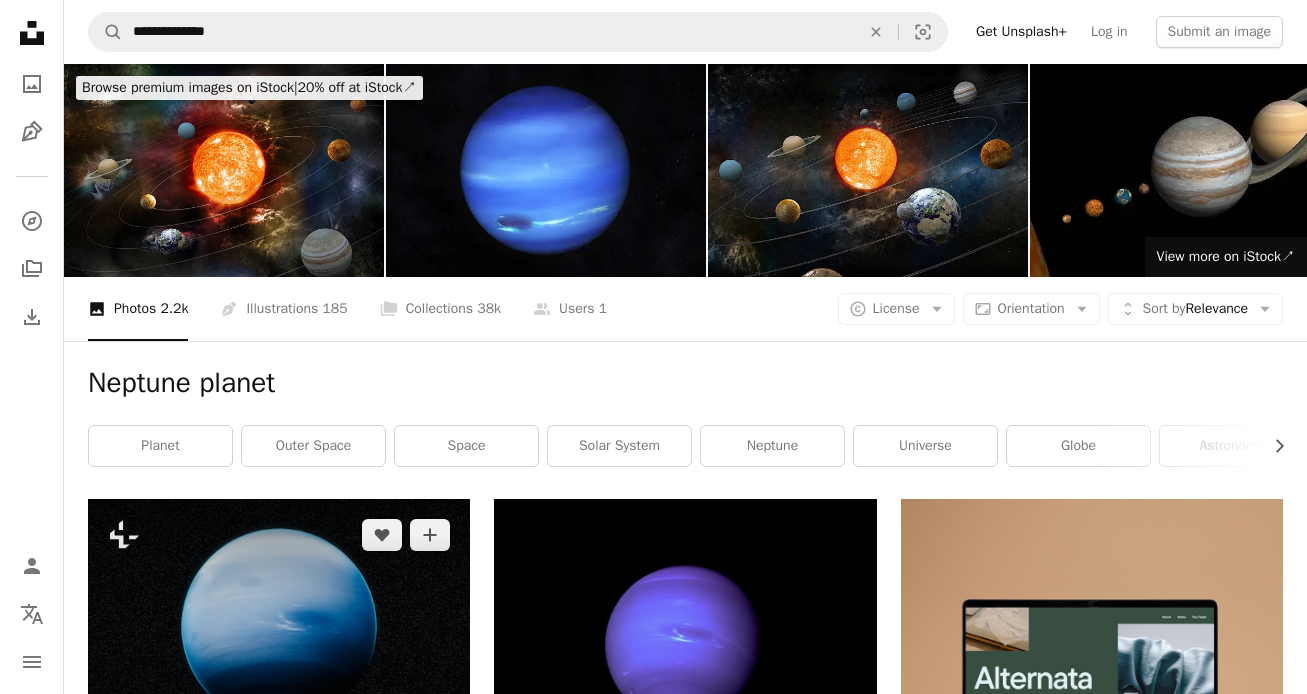 click at bounding box center (279, 626) 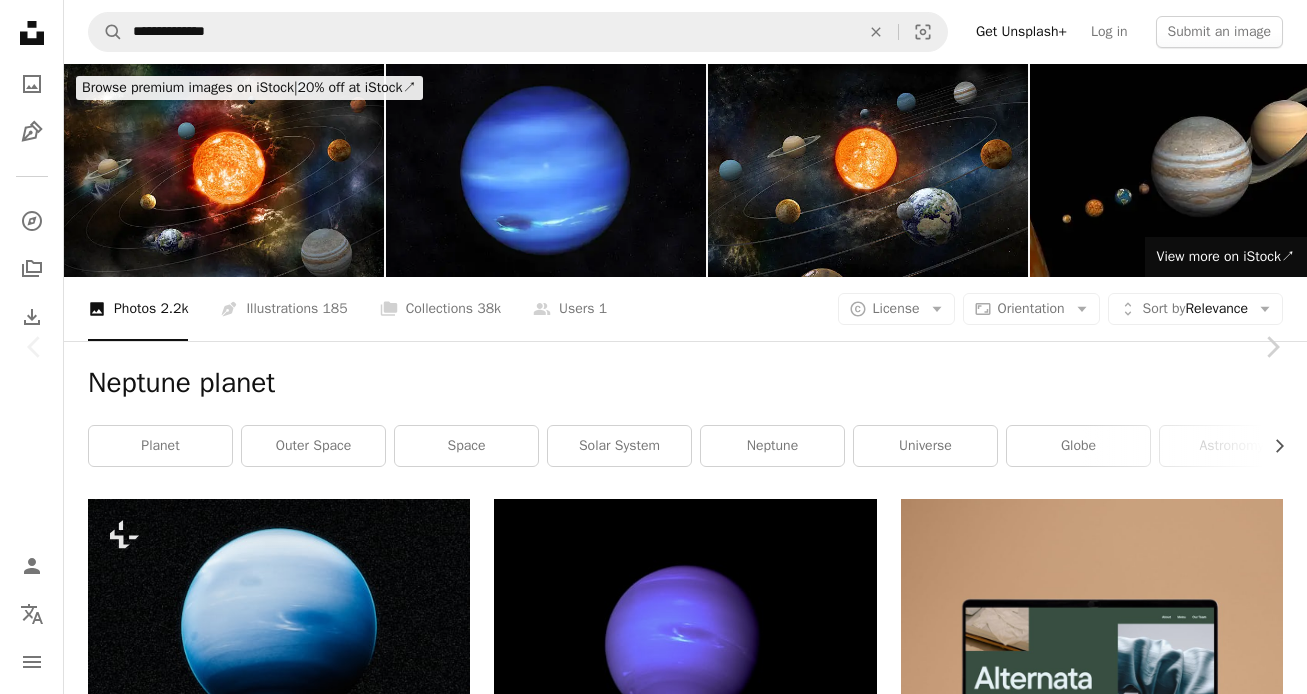click on "An X shape Chevron left Chevron right [FIRST] For Unsplash+ A heart A plus sign A lock Download Zoom in A forward-right arrow Share More Actions 3D render of the planet Neptune. Calendar outlined Published on June 4, 2024 Safety Licensed under the Unsplash+ License space planet 3d render solar system render outer space neptune Free images From this series Chevron right Plus sign for Unsplash+ Plus sign for Unsplash+ Plus sign for Unsplash+ Plus sign for Unsplash+ Plus sign for Unsplash+ Plus sign for Unsplash+ Plus sign for Unsplash+ Related images Plus sign for Unsplash+ A heart A plus sign A Chosen Soul For Unsplash+ A lock Download Plus sign for Unsplash+ A heart A plus sign Alex Shuper For Unsplash+ A lock Download Plus sign for Unsplash+ A heart A plus sign 8machine _ For Unsplash+ A lock Download Plus sign for Unsplash+ A heart A plus sign Zyanya Citlalli For Unsplash+ A lock Download Plus sign for Unsplash+ A heart A plus sign Ayush Kumar For Unsplash+ A lock Download A heart A plus sign" at bounding box center (653, 10149) 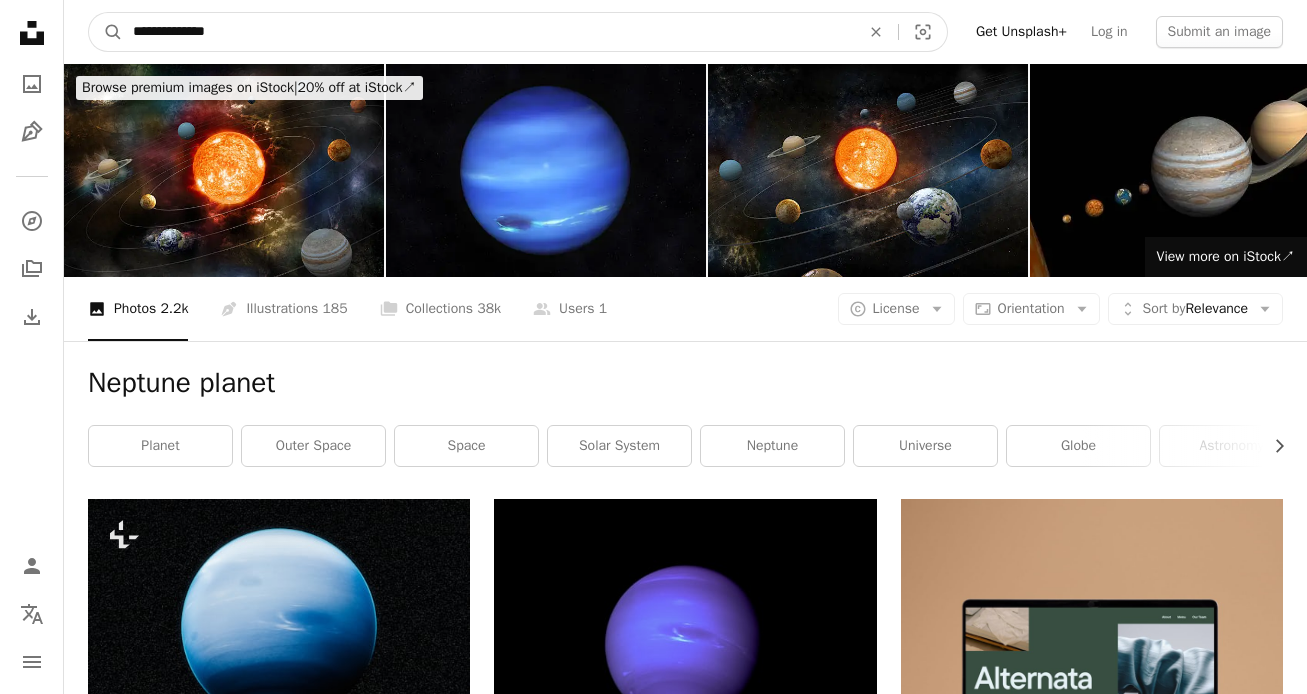 click on "**********" at bounding box center (488, 32) 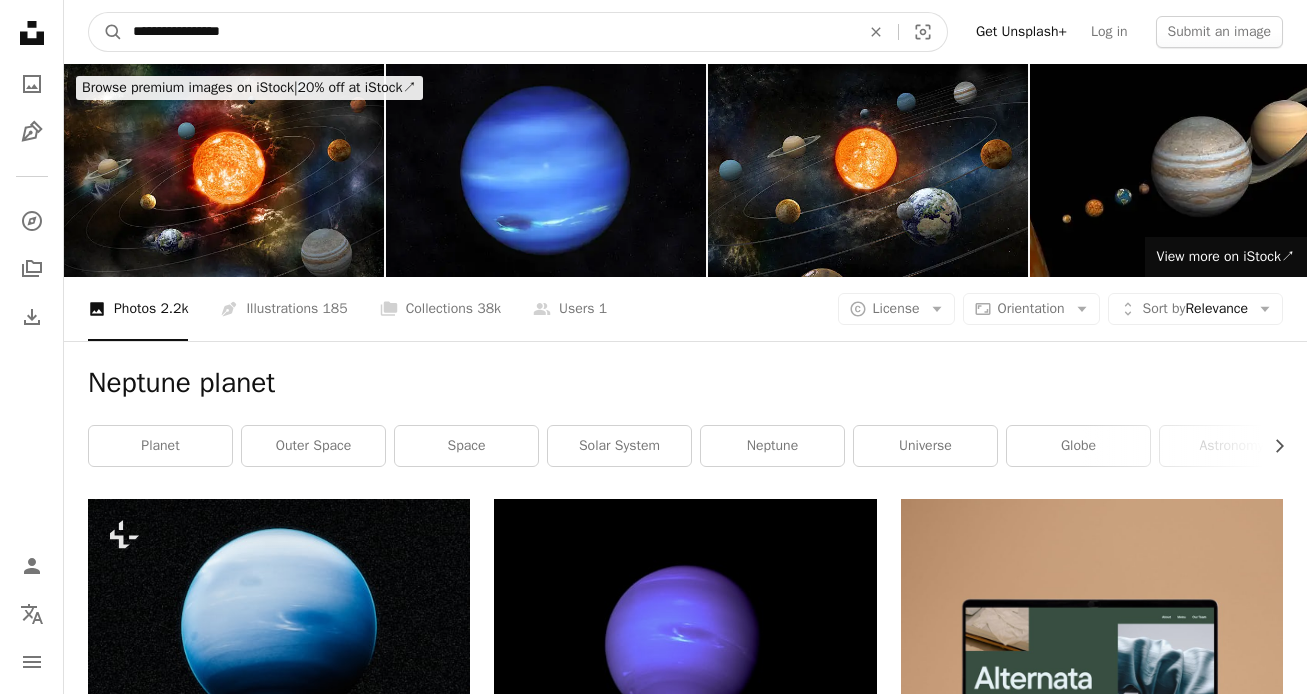 click on "A magnifying glass" at bounding box center (106, 32) 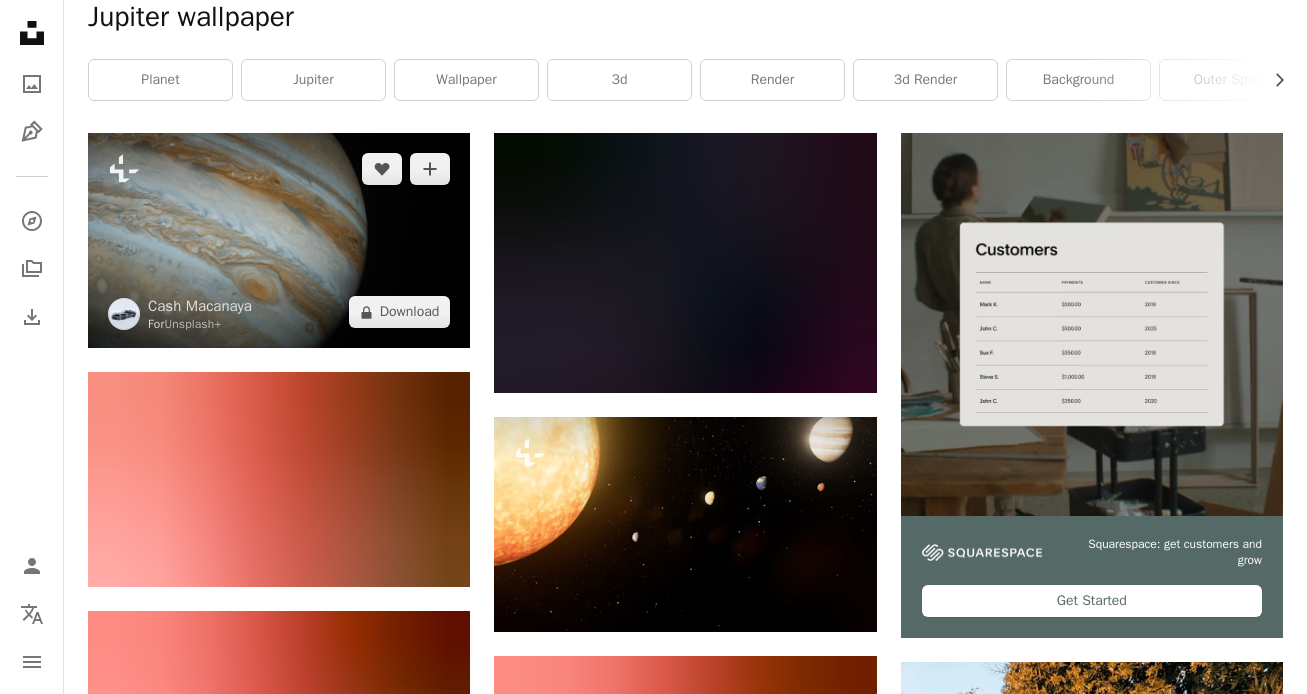 scroll, scrollTop: 373, scrollLeft: 0, axis: vertical 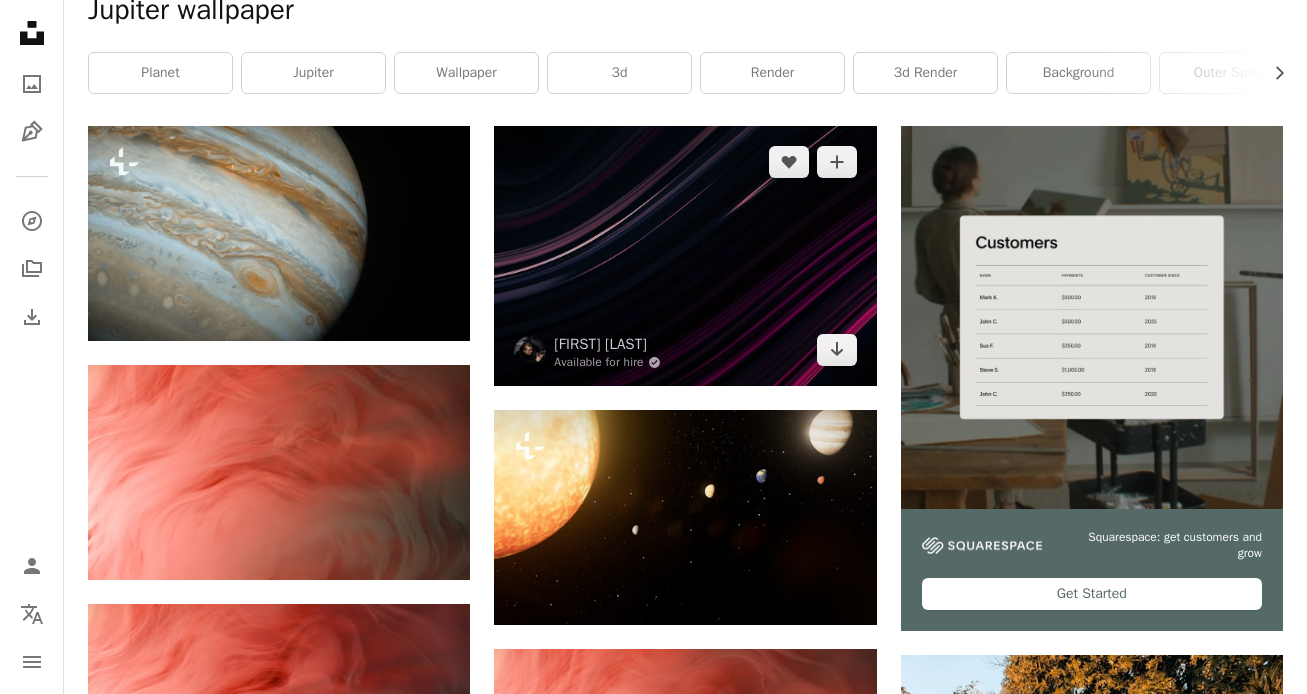 click at bounding box center [685, 256] 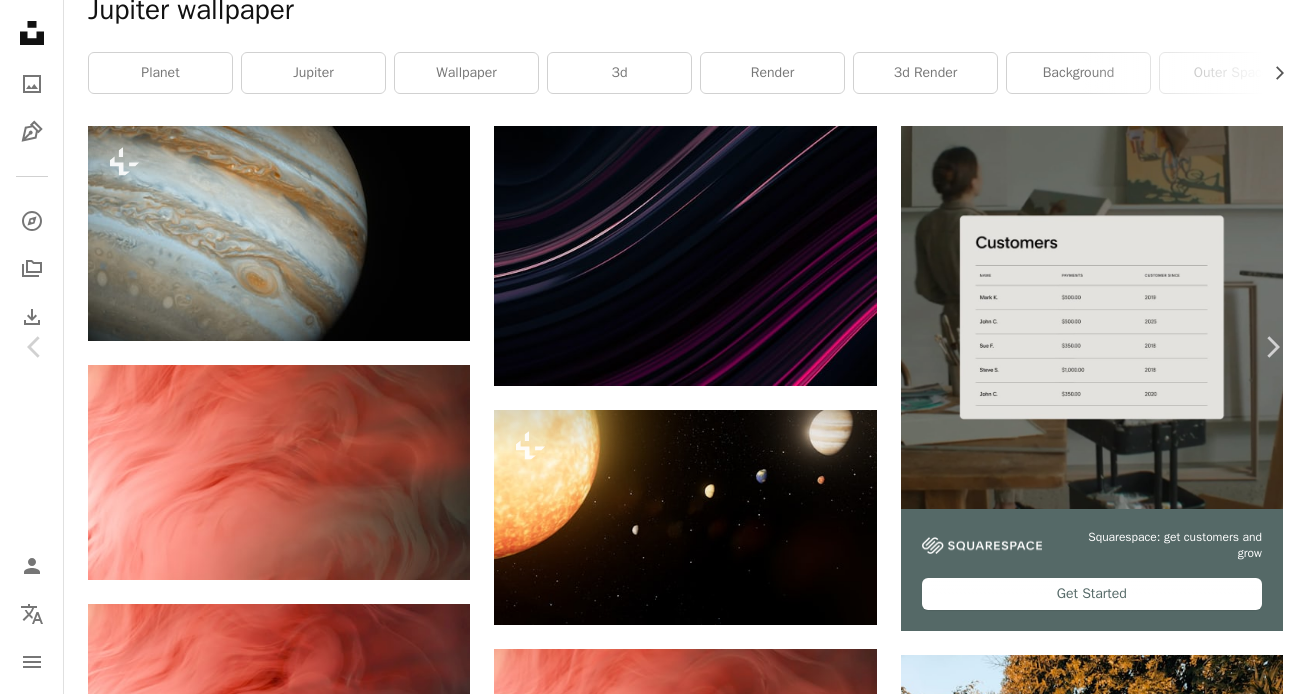 scroll, scrollTop: 0, scrollLeft: 0, axis: both 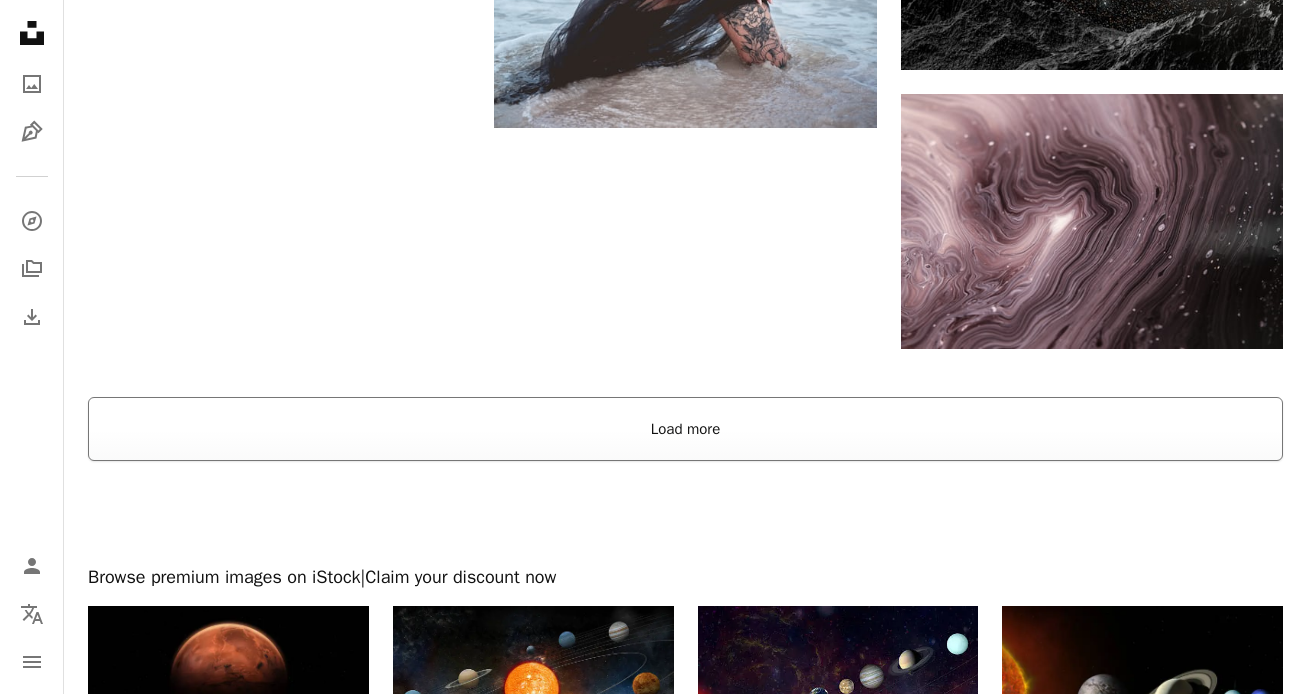 click on "Load more" at bounding box center (685, 429) 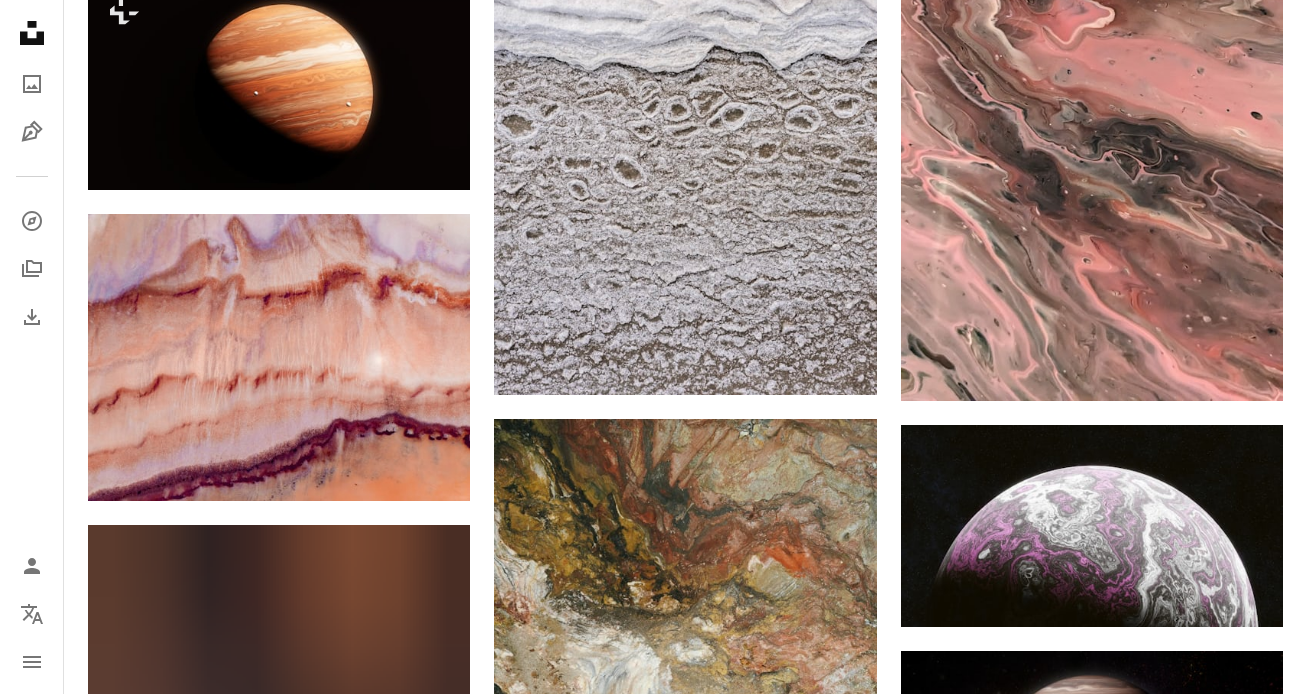 scroll, scrollTop: 9562, scrollLeft: 0, axis: vertical 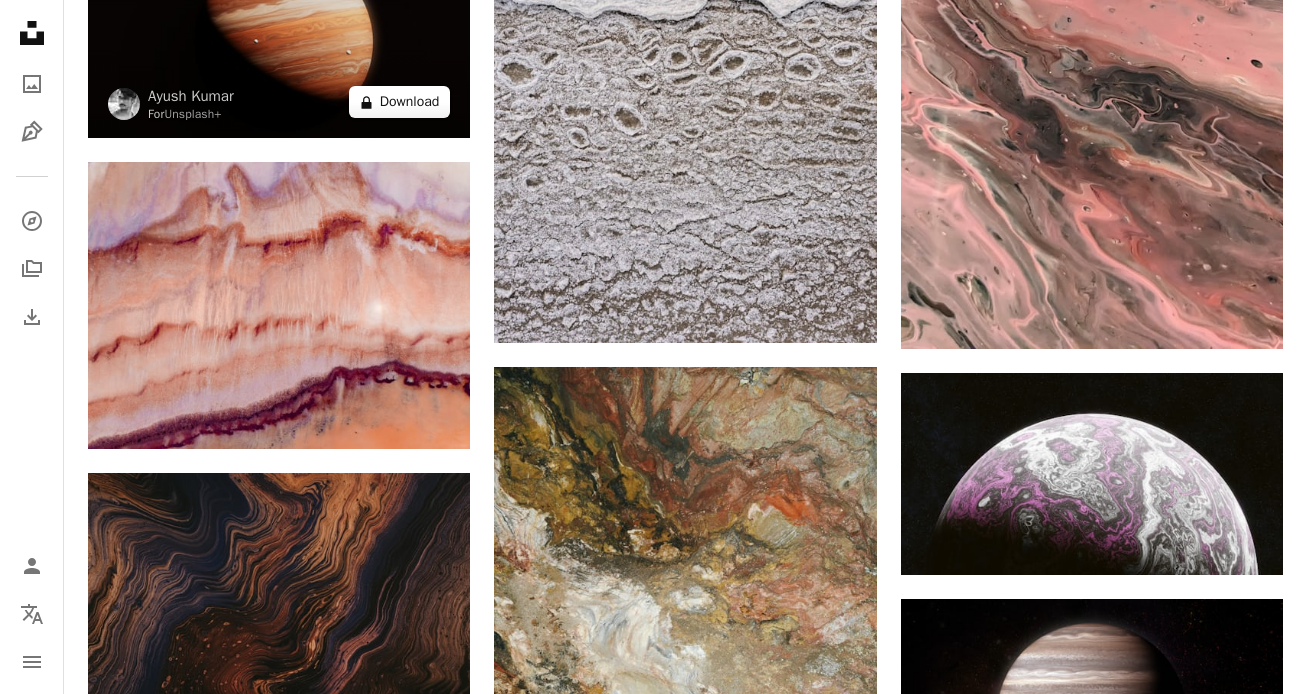 click on "A lock Download" at bounding box center (400, 102) 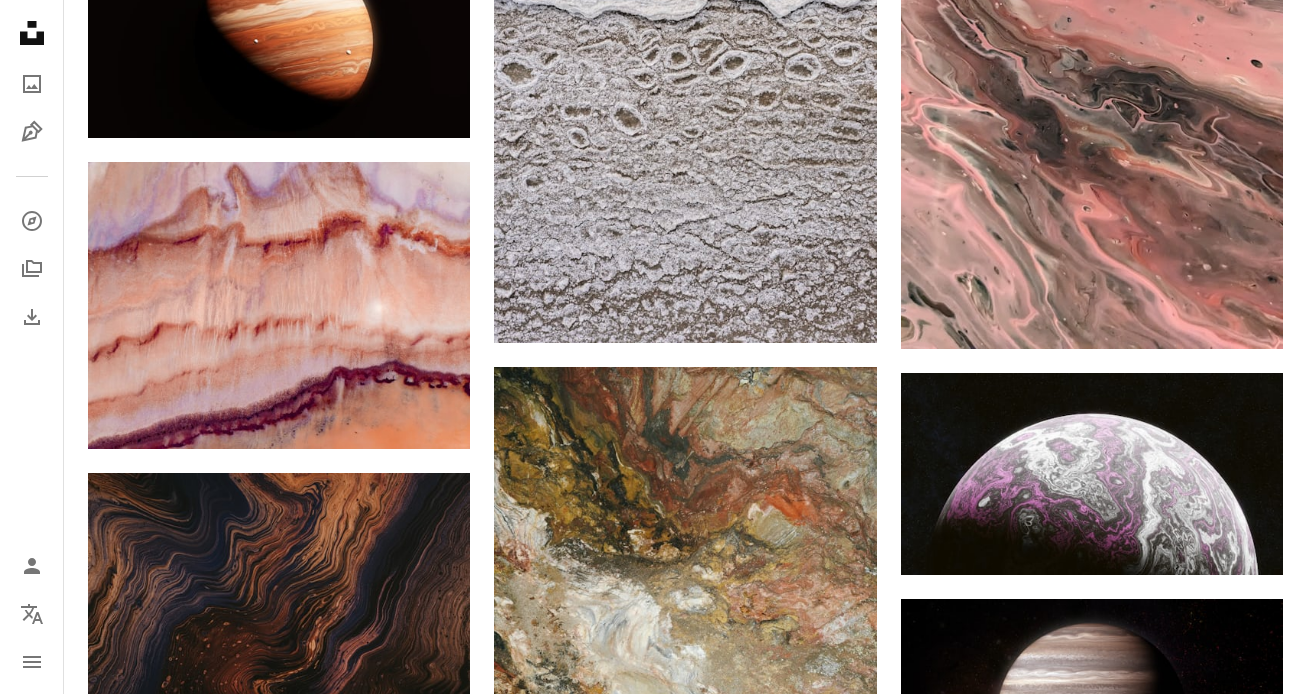 click on "An X shape Premium, ready to use images. Get unlimited access. A plus sign Members-only content added monthly A plus sign Unlimited royalty-free downloads A plus sign Illustrations  New A plus sign Enhanced legal protections yearly 66%  off monthly $12   $4 USD per month * Get  Unsplash+ * When paid annually, billed upfront  $48 Taxes where applicable. Renews automatically. Cancel anytime." at bounding box center (653, 3632) 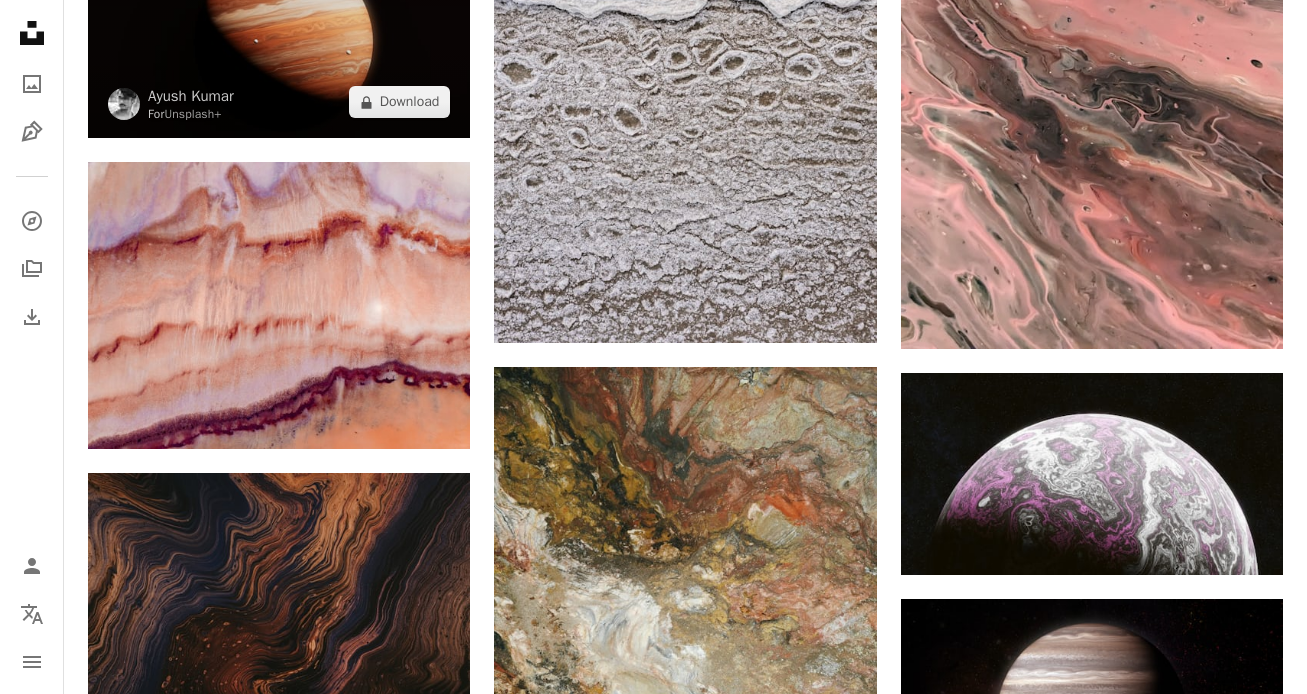 click at bounding box center [279, 30] 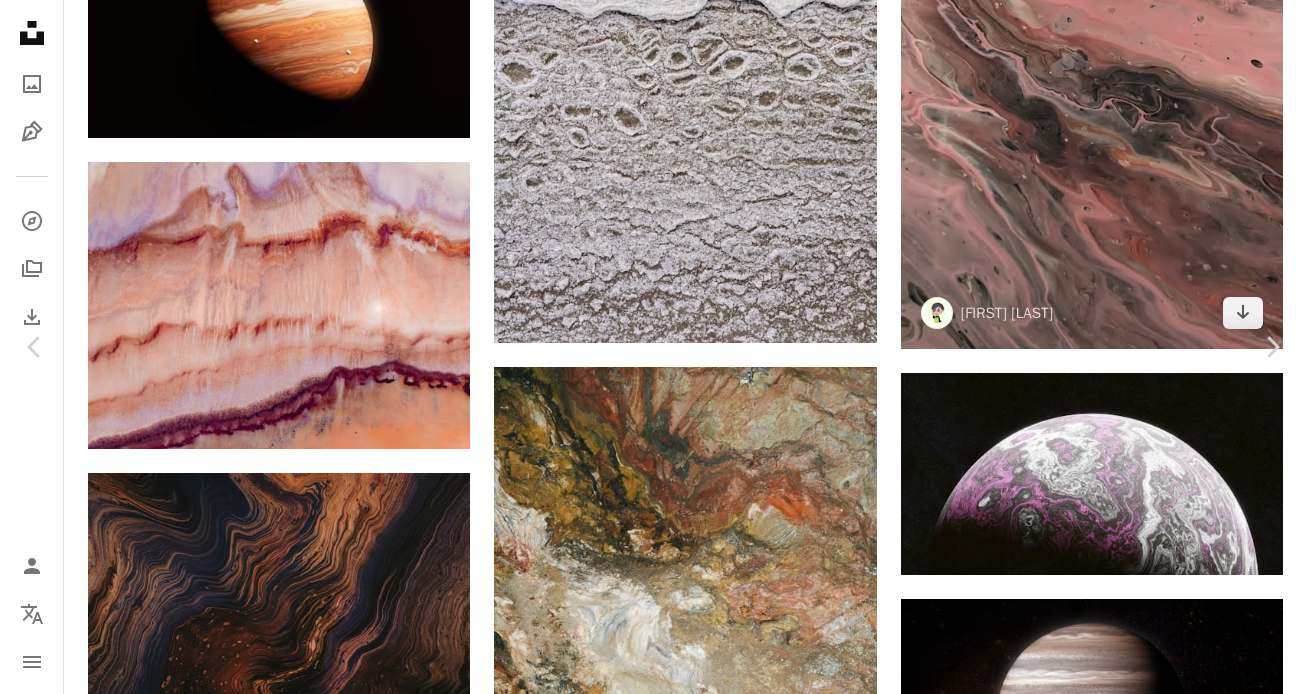 click on "An X shape Chevron left Chevron right [FIRST] [LAST] For  Unsplash+ A heart A plus sign A lock Download Zoom in Featured in Photos A forward-right arrow Share More Actions Jupiter Calendar outlined Published on  [MONTH] [DAY], [YEAR] Safety Licensed under the  Unsplash+ License planet 3d render render planets outer space jupiter 9 planets planet jupiter Creative Commons images Related images Plus sign for Unsplash+ A heart A plus sign [FIRST] [LAST] For  Unsplash+ A lock Download Plus sign for Unsplash+ A heart A plus sign [FIRST] [LAST] For  Unsplash+ A lock Download Plus sign for Unsplash+ A heart A plus sign [FIRST] [LAST] For  Unsplash+ A lock Download Plus sign for Unsplash+ A heart A plus sign [FIRST] [LAST] For  Unsplash+ A lock Download Plus sign for Unsplash+ A heart A plus sign [FIRST] [LAST] For  Unsplash+ A lock Download Plus sign for Unsplash+ A heart A plus sign [FIRST] [LAST] For  Unsplash+ A lock Download Plus sign for Unsplash+ A heart A plus sign [FIRST] [LAST] For  Unsplash+ A lock Download A heart For" at bounding box center [653, 3632] 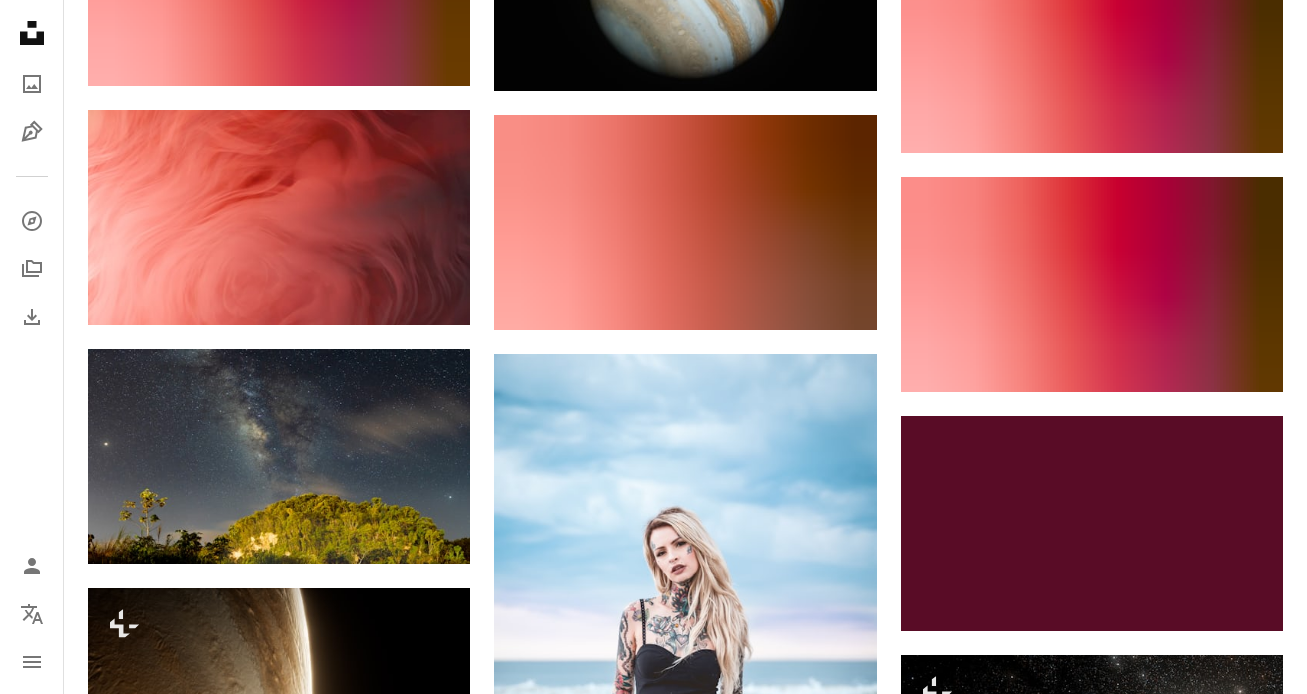 scroll, scrollTop: 0, scrollLeft: 0, axis: both 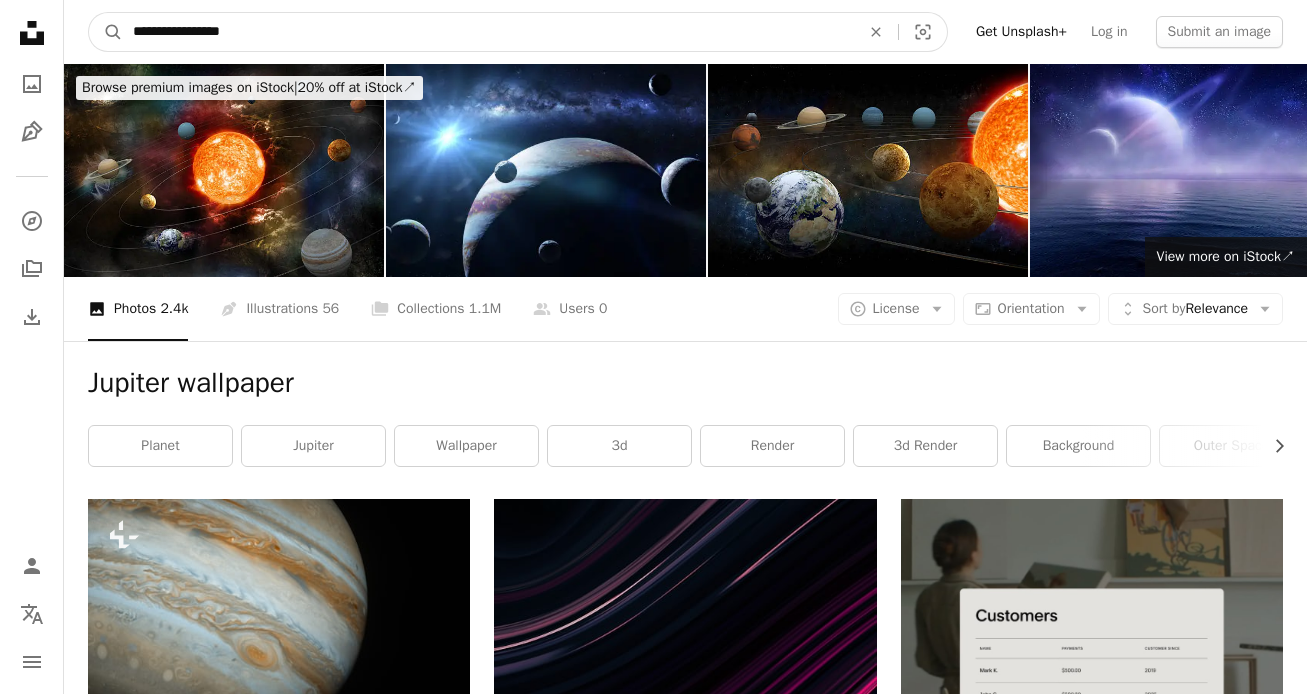 drag, startPoint x: 172, startPoint y: 31, endPoint x: 394, endPoint y: 10, distance: 222.99103 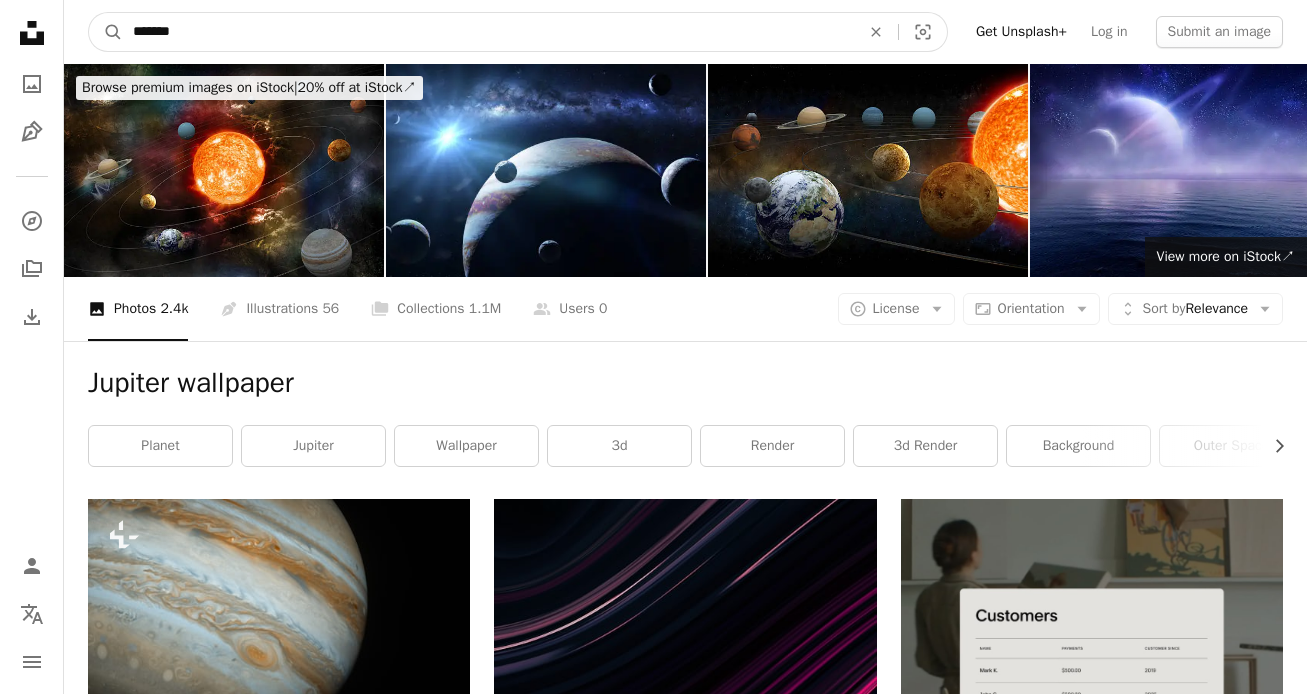 type on "*******" 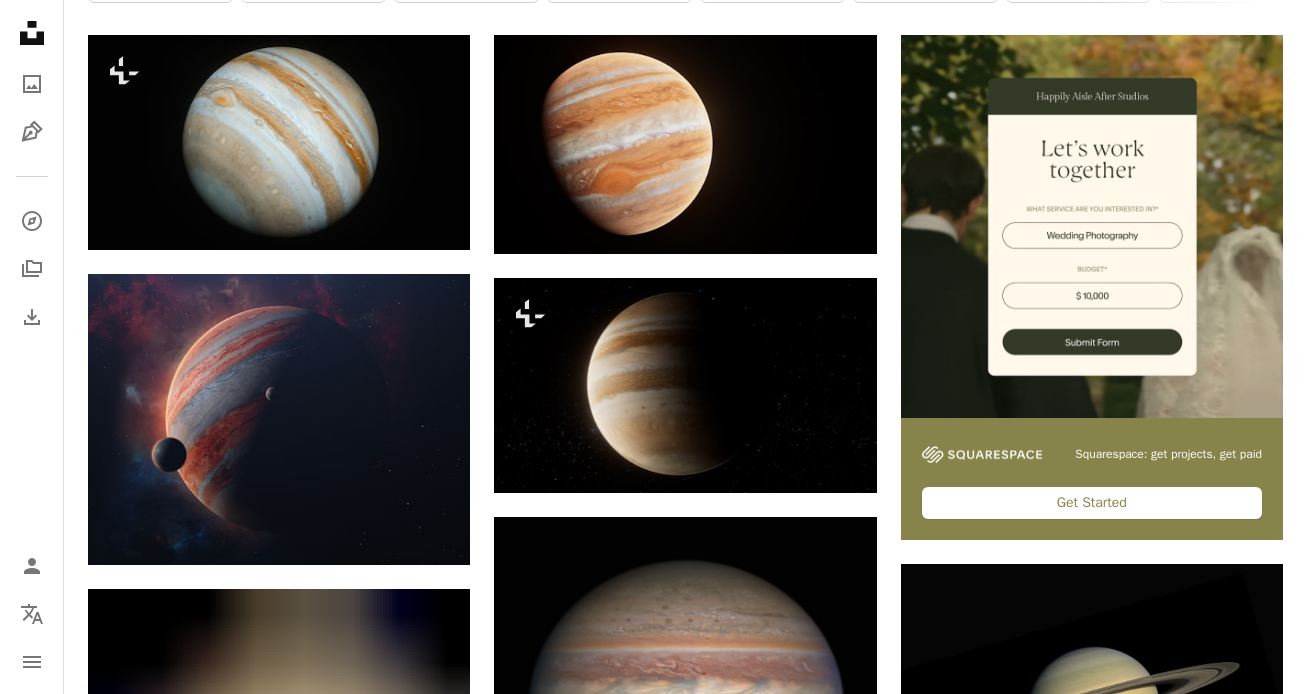 scroll, scrollTop: 527, scrollLeft: 0, axis: vertical 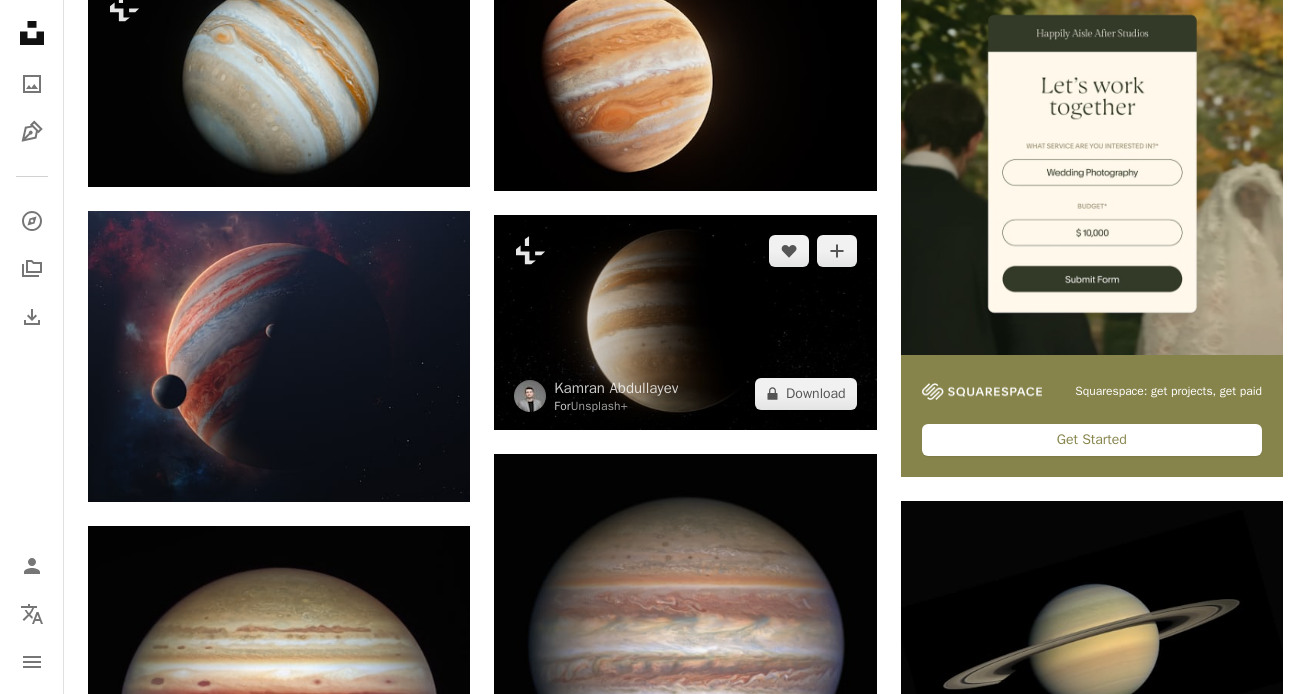 click at bounding box center (685, 322) 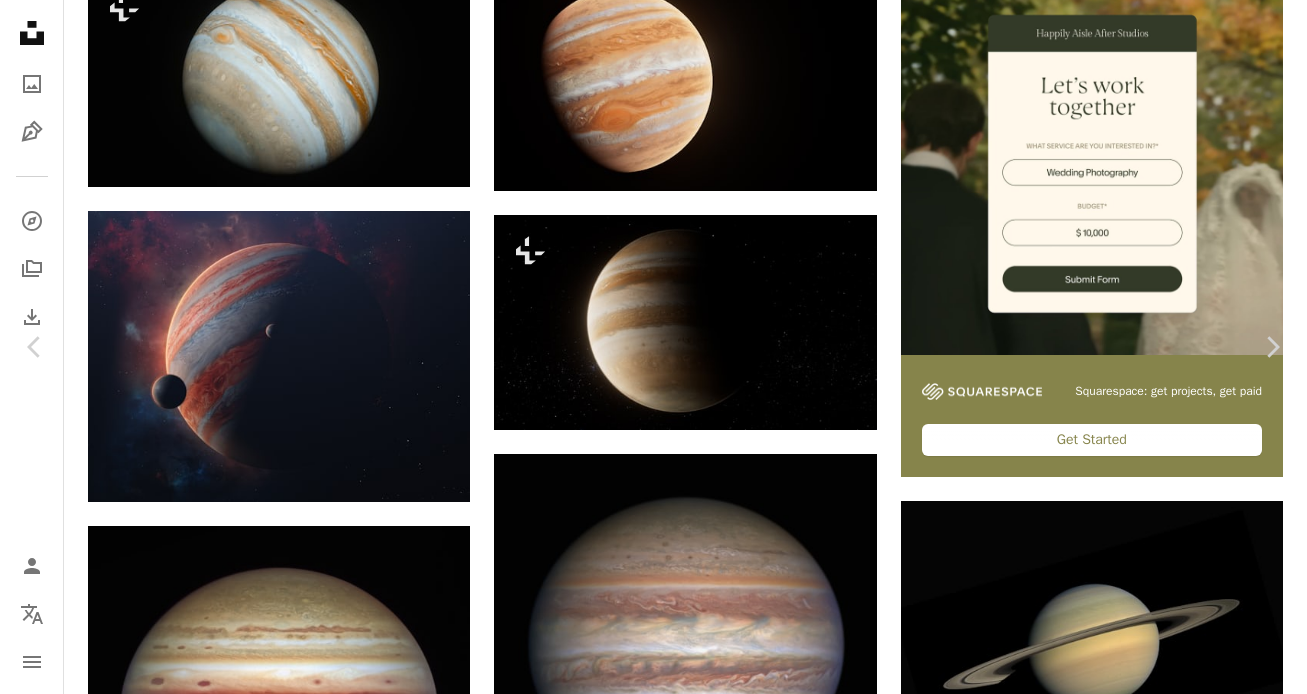 click on "An X shape Chevron left Chevron right [FIRST] For Unsplash+ A heart A plus sign A lock Download Zoom in A forward-right arrow Share More Actions https://www.solarsystemscope.com/textures/ Calendar outlined Published on February 27, 2023 Safety Licensed under the Unsplash+ License wallpaper background space moon planet 3d render digital image render planets saturn jupiter venus mercury venus planet pluto planetas Free stock photos From this series Chevron right Plus sign for Unsplash+ Plus sign for Unsplash+ Plus sign for Unsplash+ Plus sign for Unsplash+ Plus sign for Unsplash+ Plus sign for Unsplash+ Plus sign for Unsplash+ Plus sign for Unsplash+ Plus sign for Unsplash+ Plus sign for Unsplash+ Related images Plus sign for Unsplash+ A heart A plus sign A Chosen Soul For Unsplash+ A lock Download Plus sign for Unsplash+ A heart A plus sign Mohamed Nohassi For Unsplash+ A lock Download Plus sign for Unsplash+ A heart A plus sign Mohamed Nohassi For Unsplash+ A lock Download A heart A plus sign" at bounding box center (653, 3741) 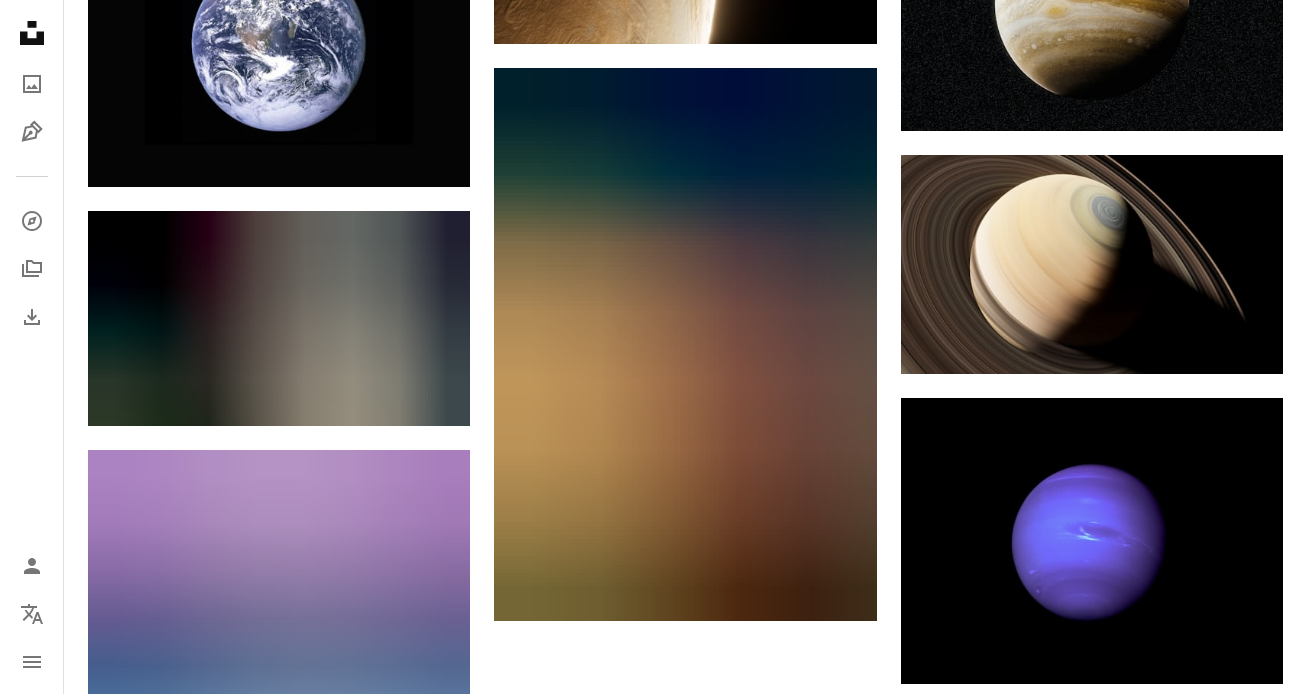 scroll, scrollTop: 2766, scrollLeft: 0, axis: vertical 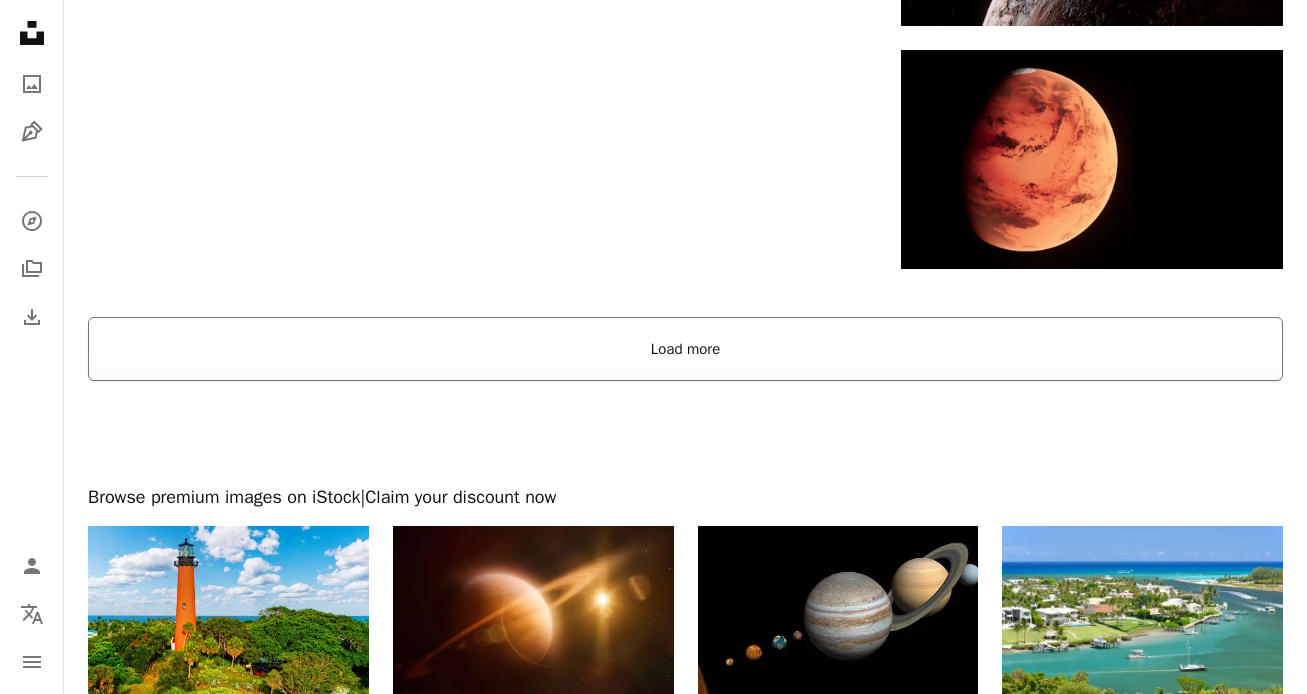 click on "Load more" at bounding box center [685, 349] 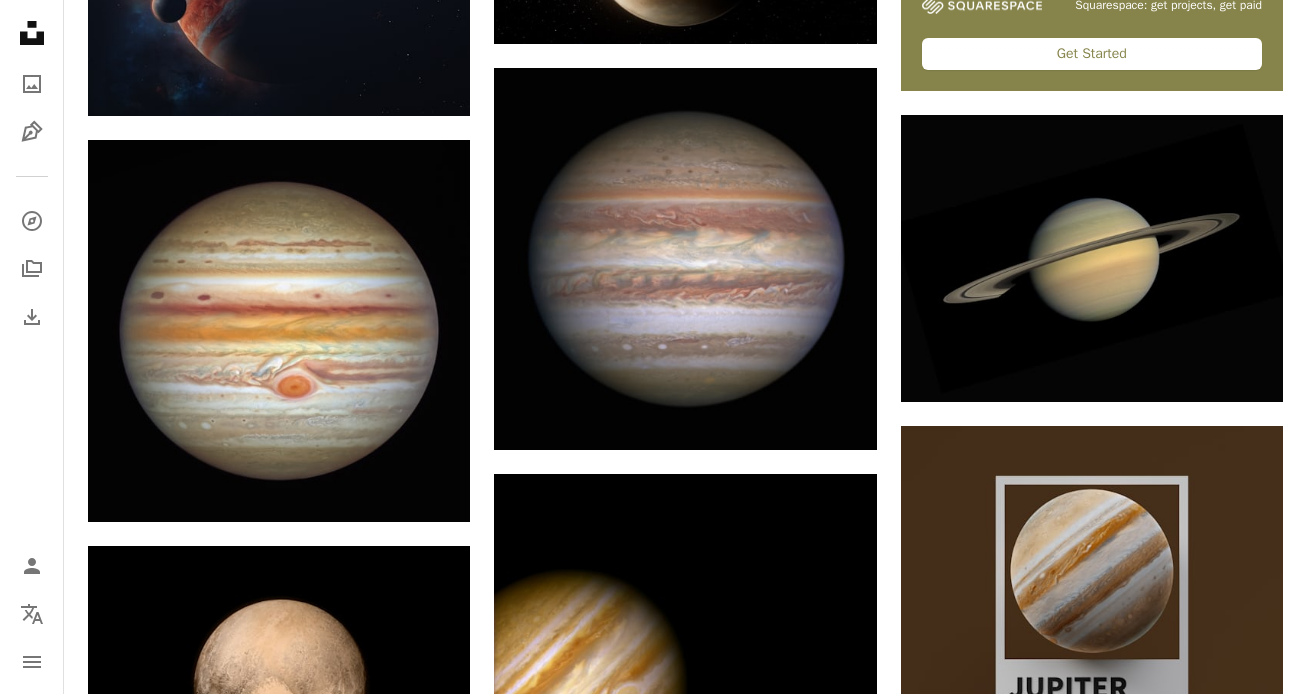 scroll, scrollTop: 0, scrollLeft: 0, axis: both 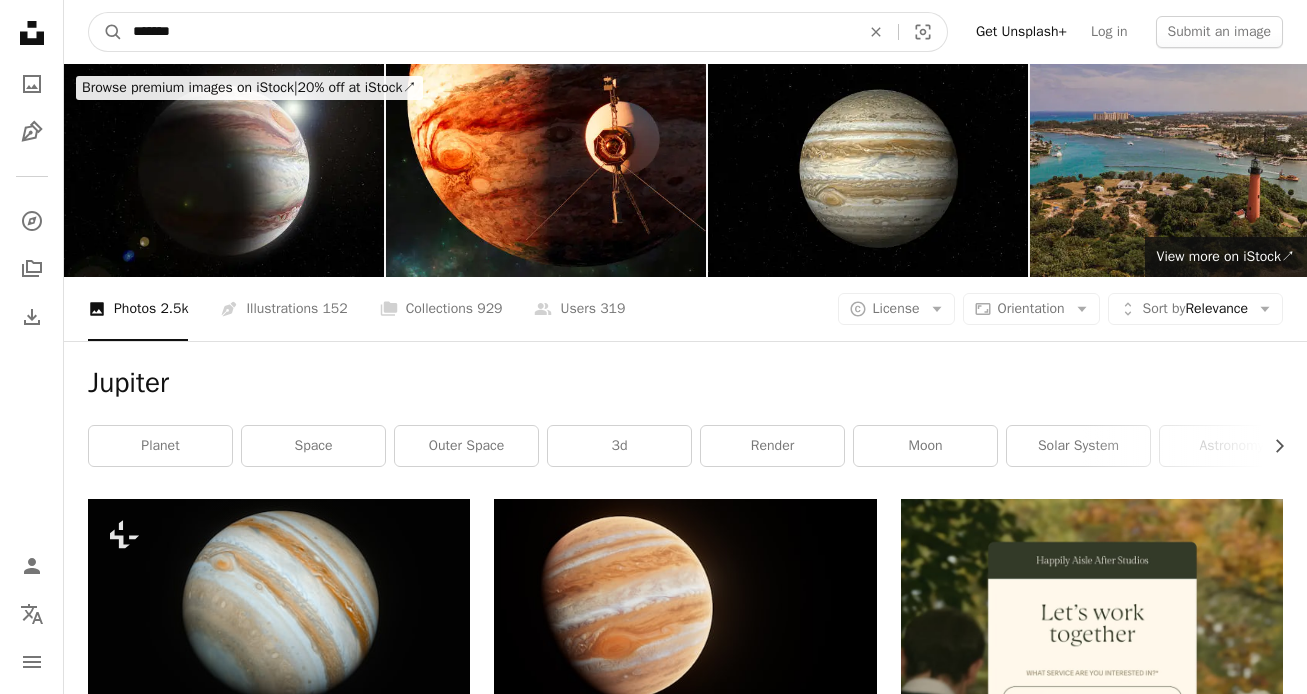 drag, startPoint x: 228, startPoint y: 30, endPoint x: 54, endPoint y: 30, distance: 174 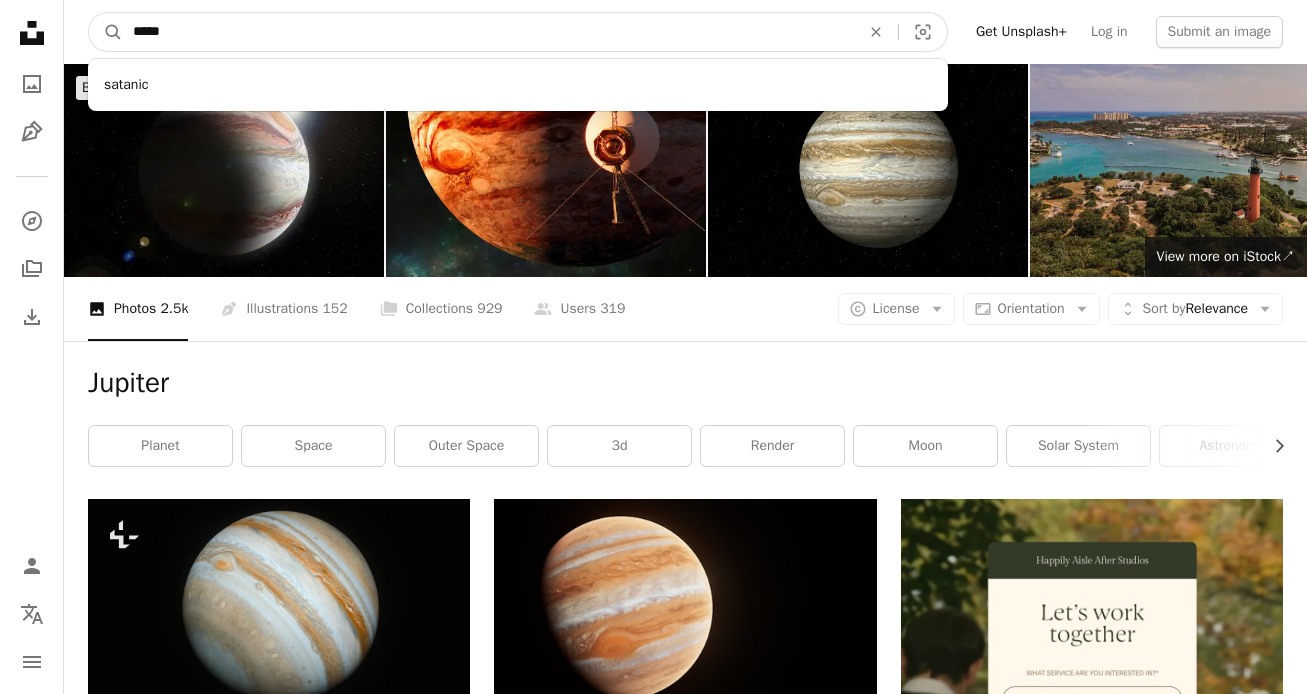 type on "******" 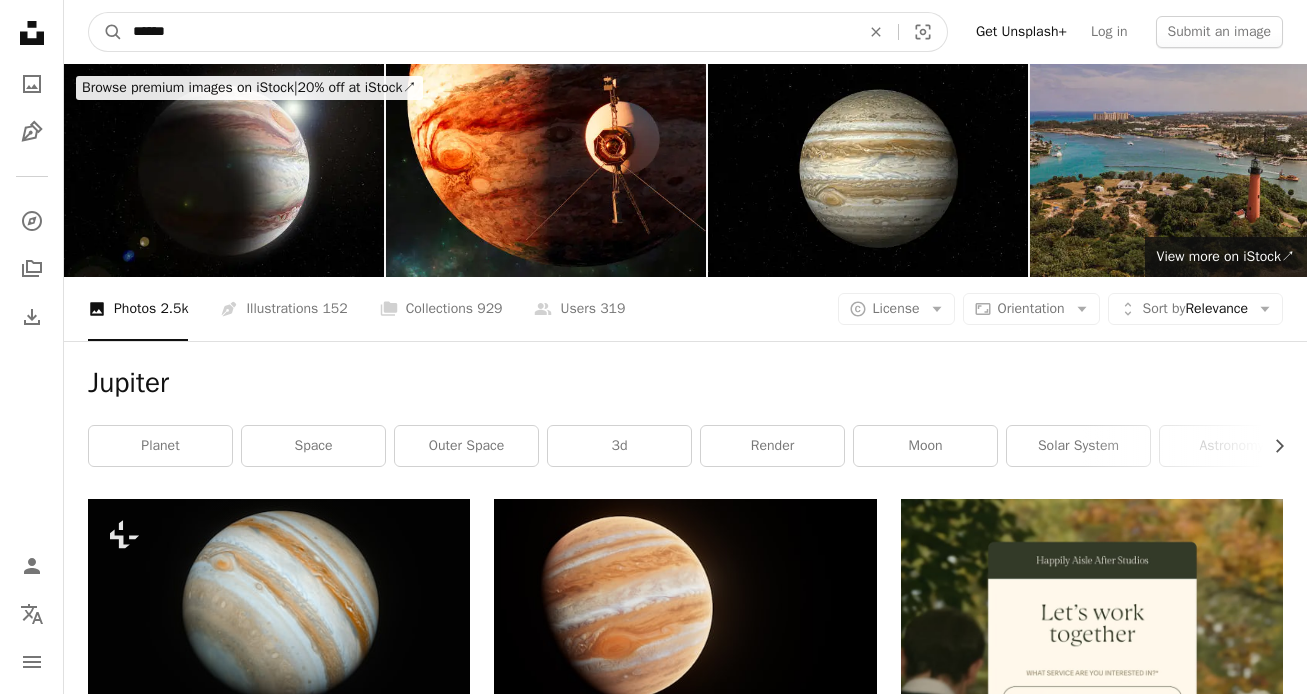click on "A magnifying glass" at bounding box center (106, 32) 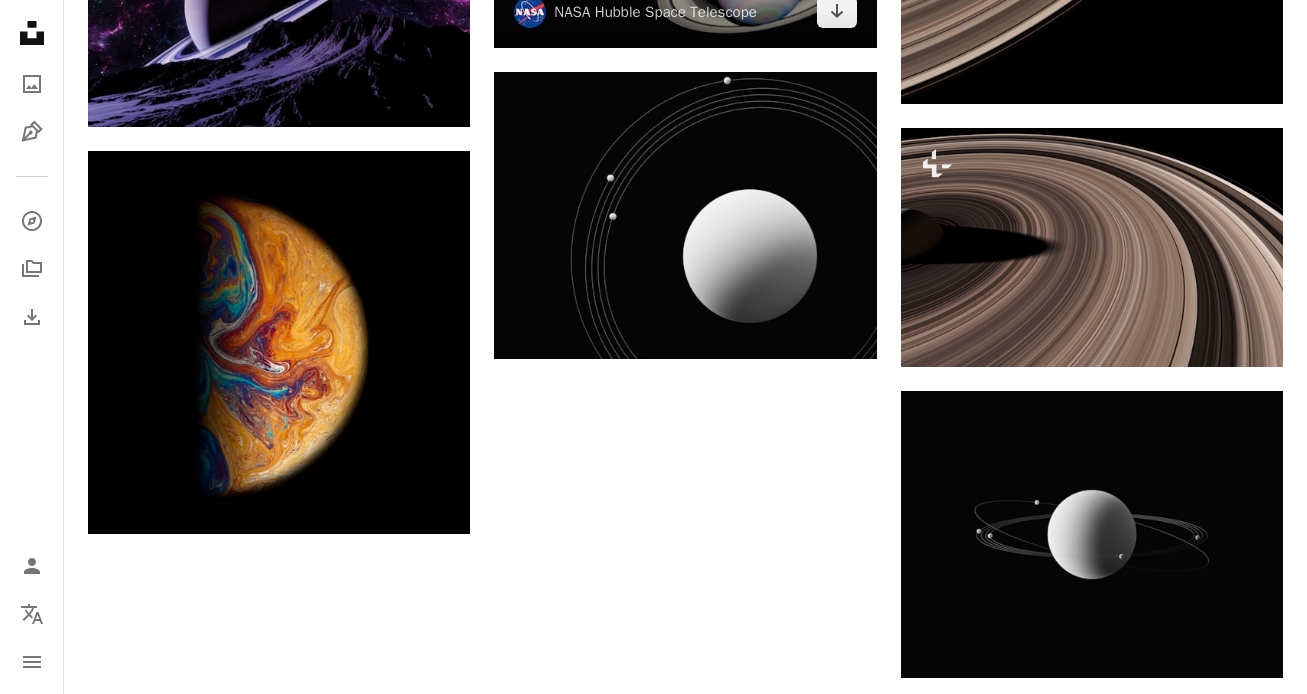 scroll, scrollTop: 2026, scrollLeft: 0, axis: vertical 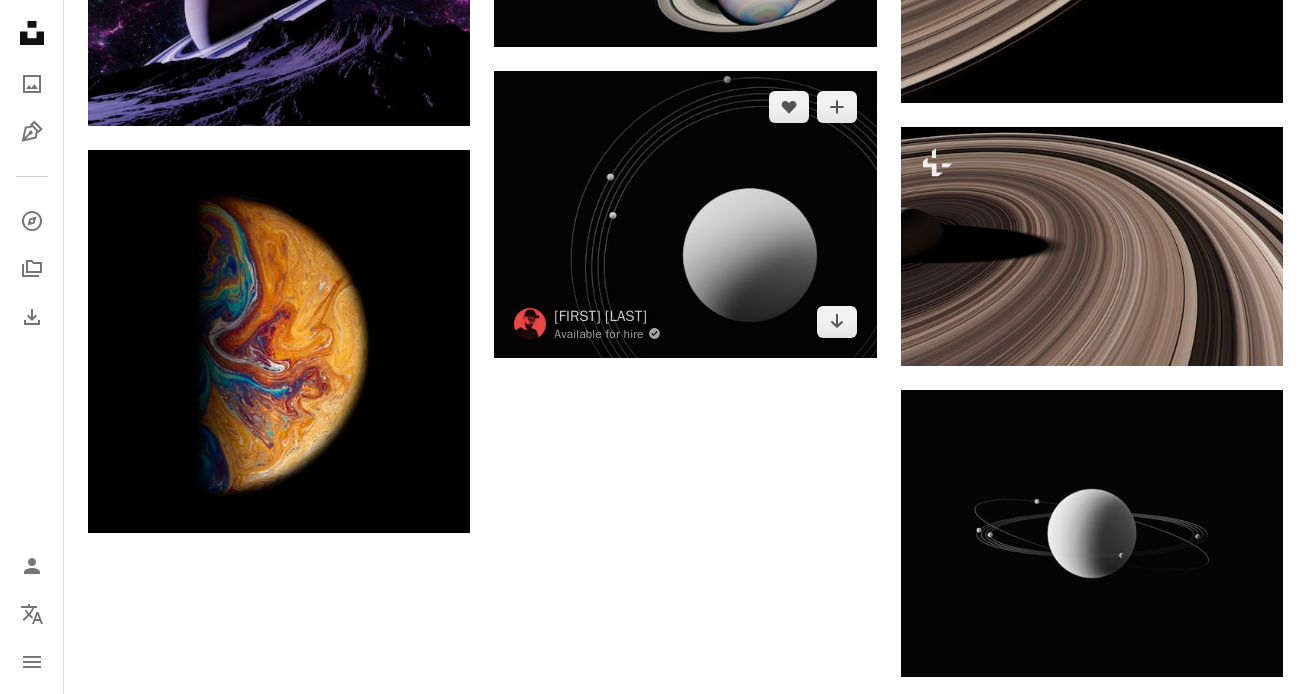 click at bounding box center (685, 214) 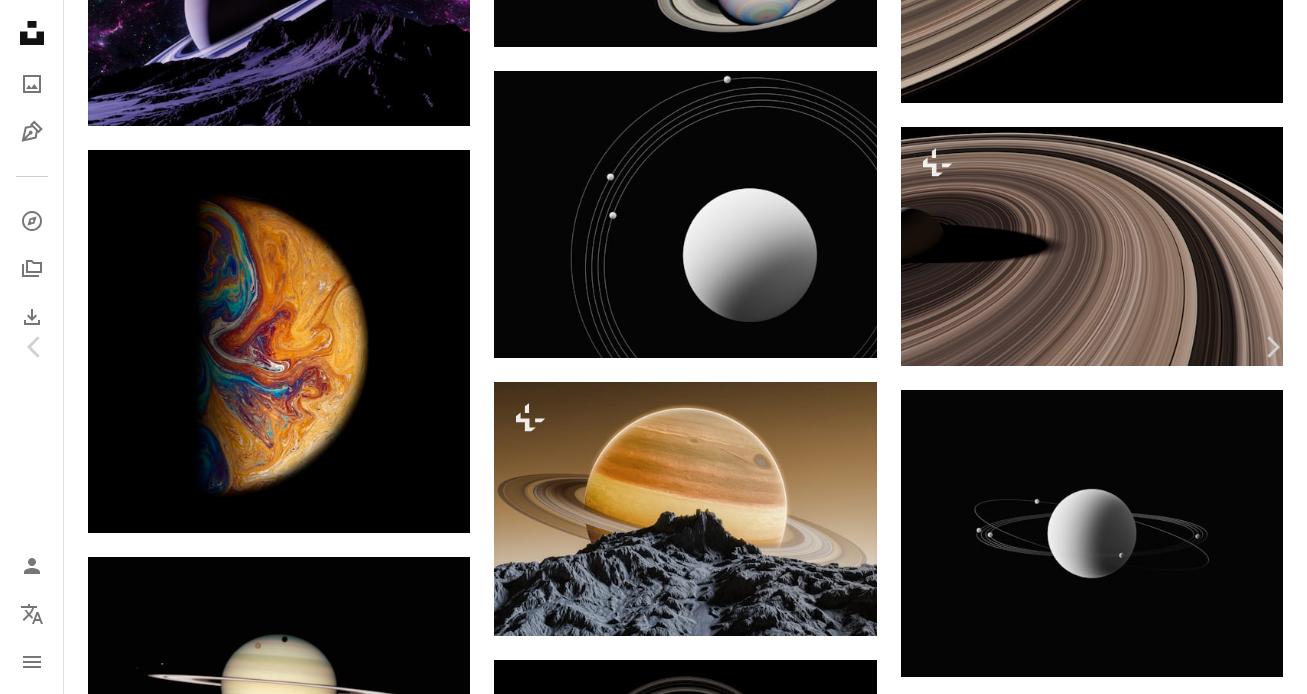 scroll, scrollTop: 1178, scrollLeft: 0, axis: vertical 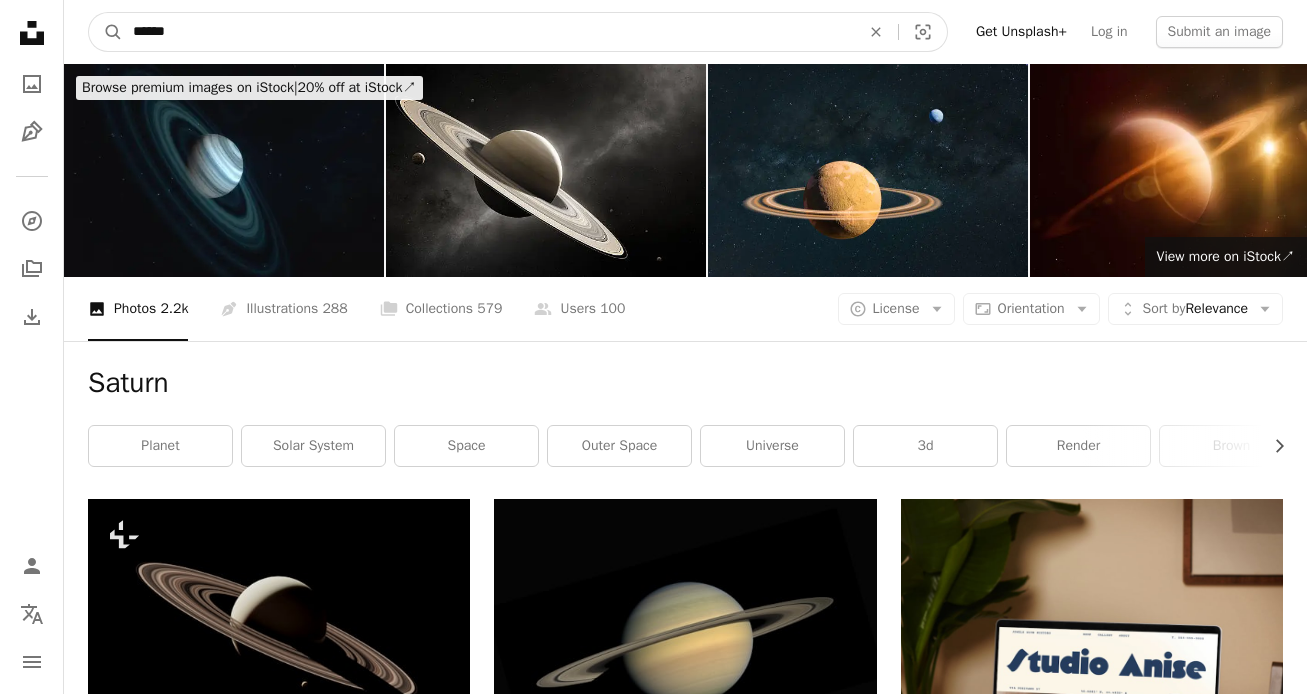 click on "******" at bounding box center (488, 32) 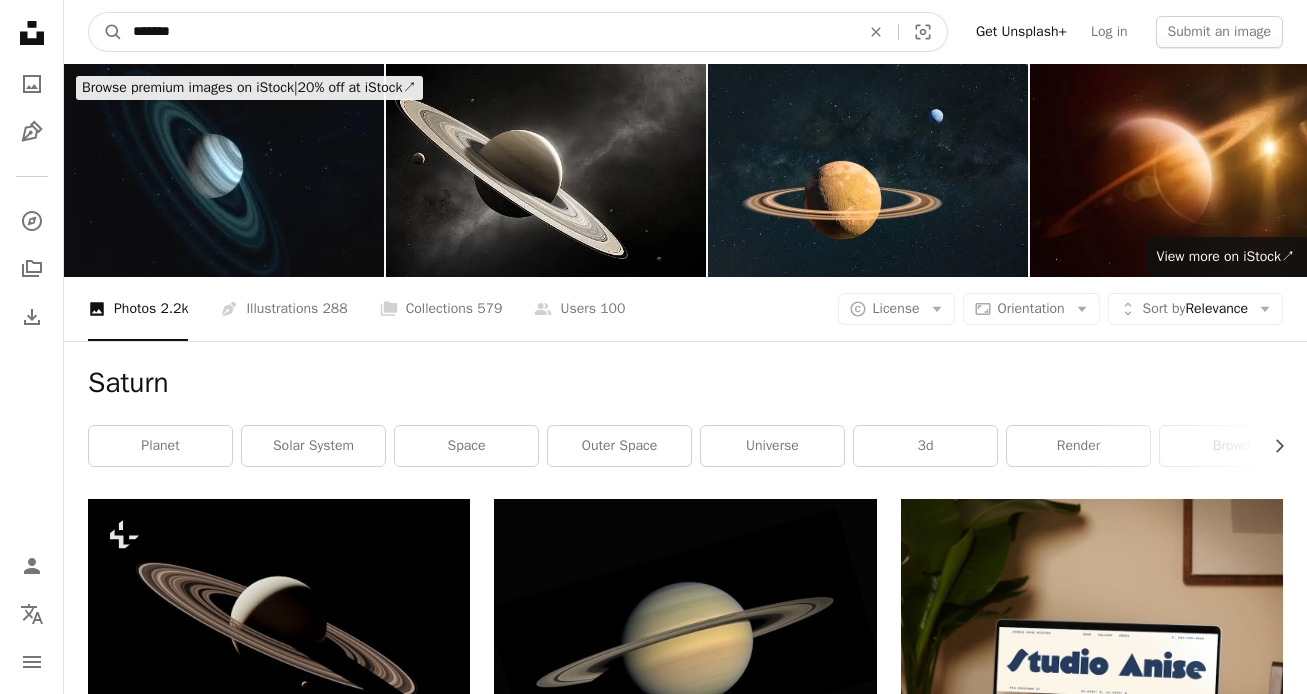 click on "A magnifying glass" at bounding box center [106, 32] 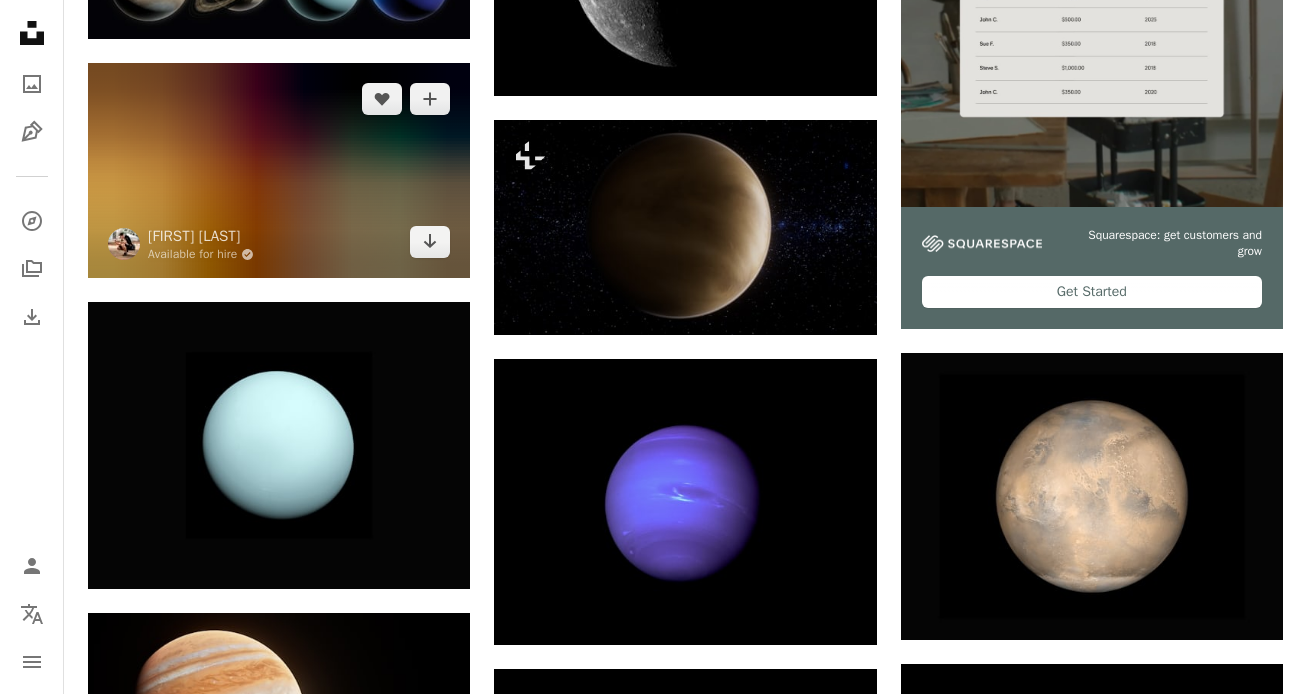scroll, scrollTop: 705, scrollLeft: 0, axis: vertical 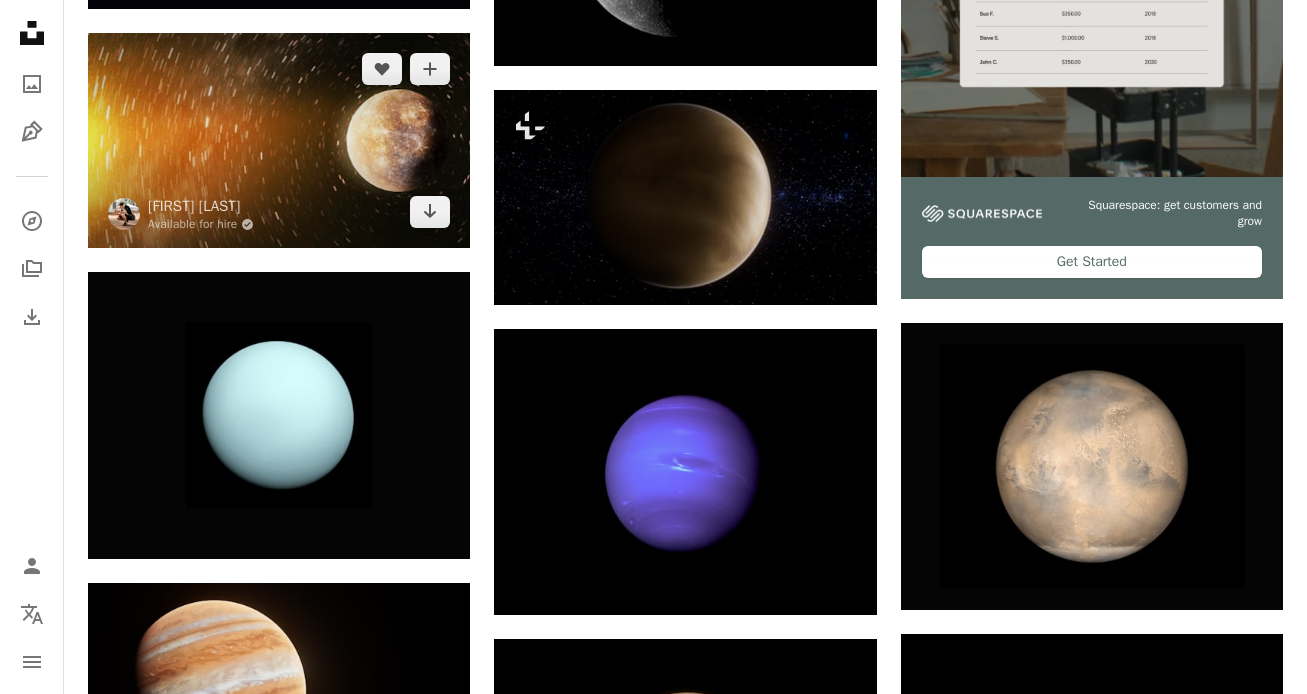click at bounding box center (279, 140) 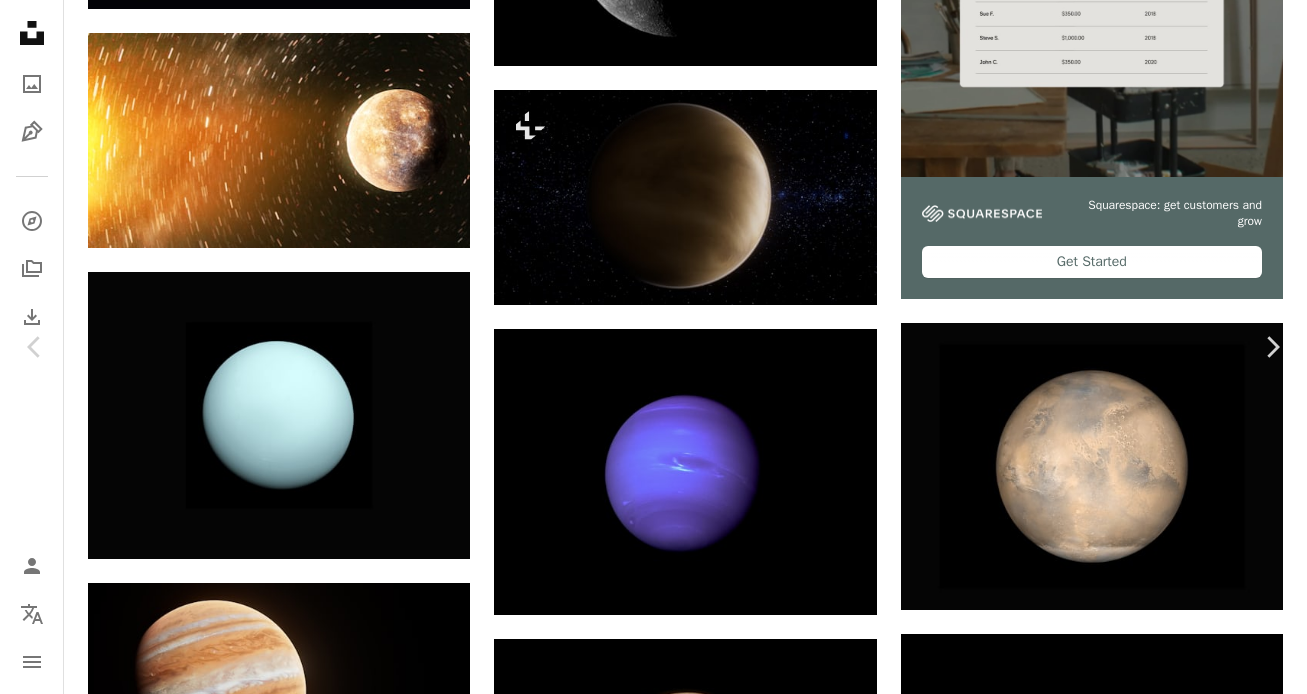 click on "An X shape Chevron left Chevron right [FIRST] [LAST] Available for hire A checkmark inside of a circle A heart A plus sign Download free Chevron down Zoom in Views 517,025 Downloads 8,333 A forward-right arrow Share Info icon Info More Actions Mercury touching the Sun. Calendar outlined Published on December 23, 2021 Safety Free to use under the Unsplash License sun hot galaxy stars planet milky way solar system mercury sol planet space space moon night universe lighting brown outdoors nebula astronomy outer space Public domain images Browse premium related images on iStock | Save 20% with code UNSPLASH20 View more on iStock ↗ Related images A heart A plus sign Árpád Kiss Arrow pointing down Plus sign for Unsplash+ A heart A plus sign Alex Shuper For Unsplash+ A lock Download Plus sign for Unsplash+ A heart A plus sign Cash Macanaya For Unsplash+ A lock Download A heart A plus sign Marvin Luci Available for hire A checkmark inside of a circle Arrow pointing down A heart A plus sign Megs Harrison" at bounding box center [653, 3669] 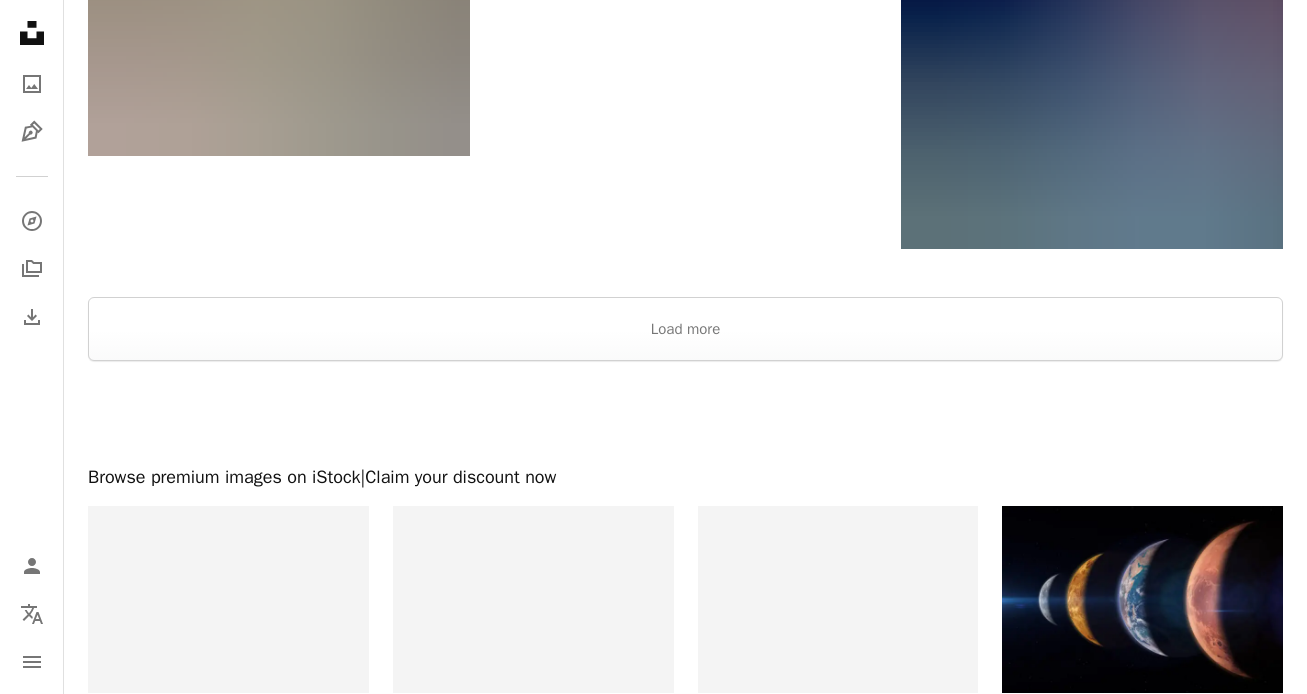 scroll, scrollTop: 2970, scrollLeft: 0, axis: vertical 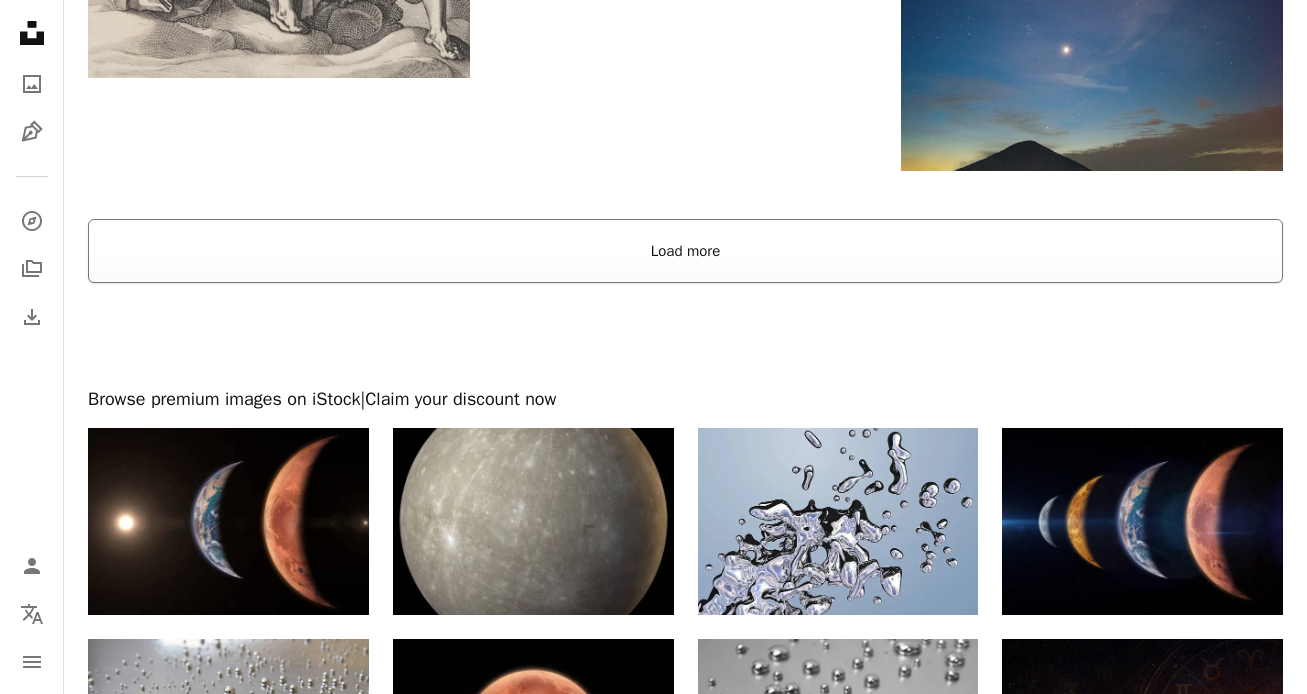 click on "Load more" at bounding box center [685, 251] 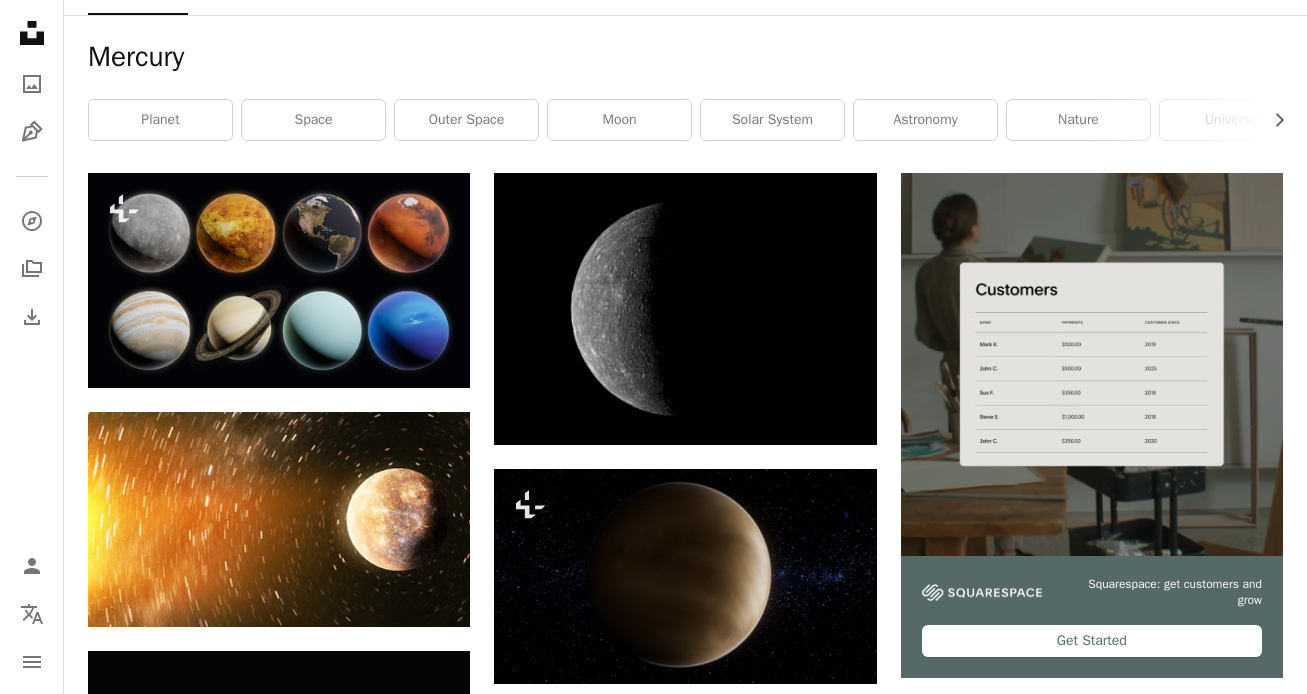 scroll, scrollTop: 132, scrollLeft: 0, axis: vertical 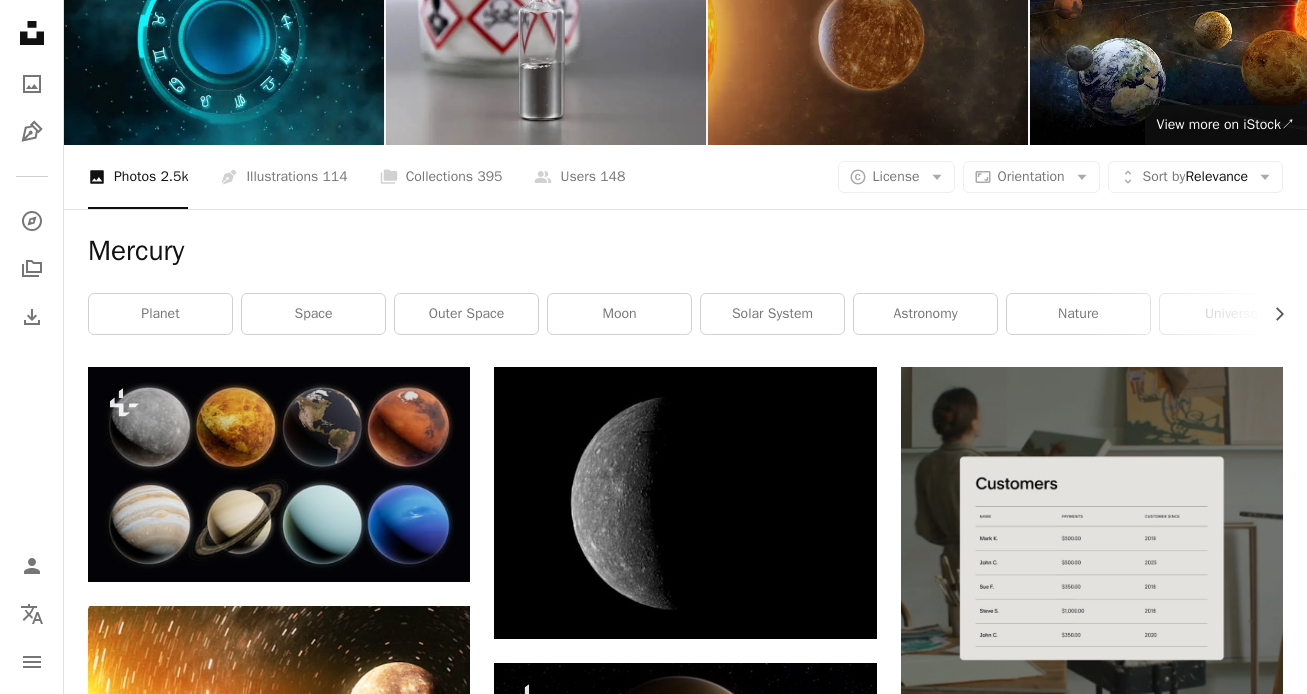 click at bounding box center (868, 38) 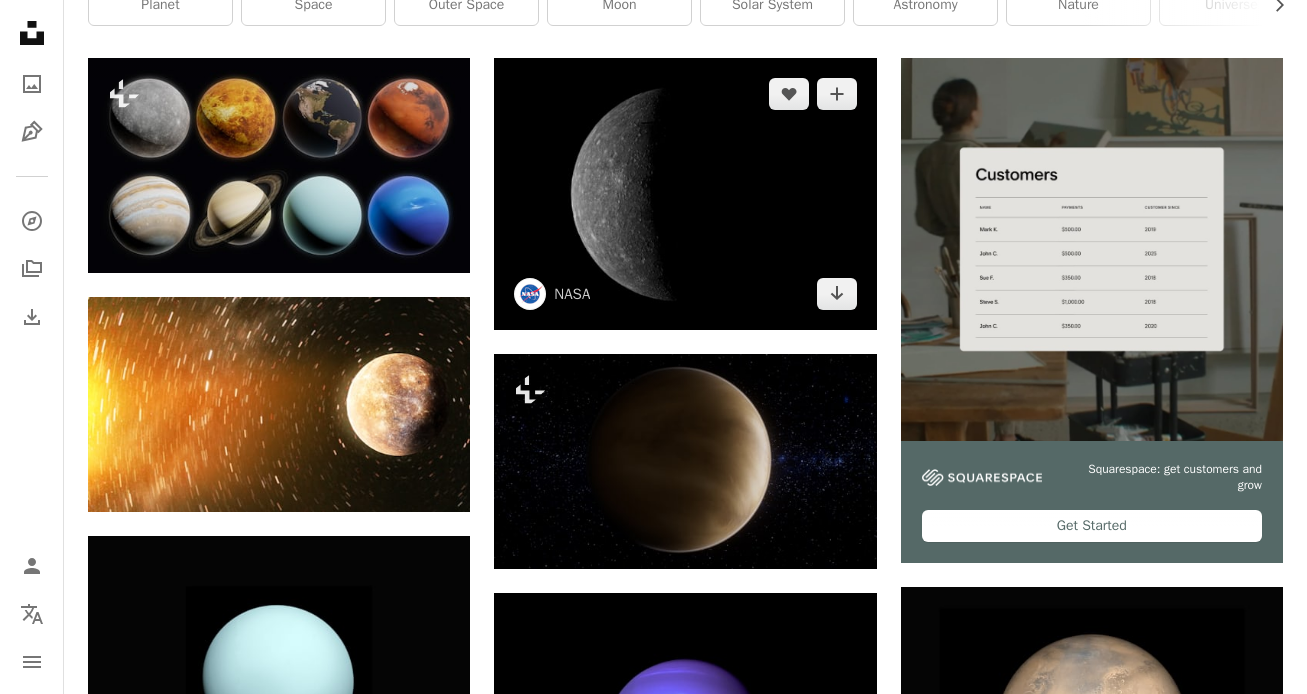 scroll, scrollTop: 561, scrollLeft: 0, axis: vertical 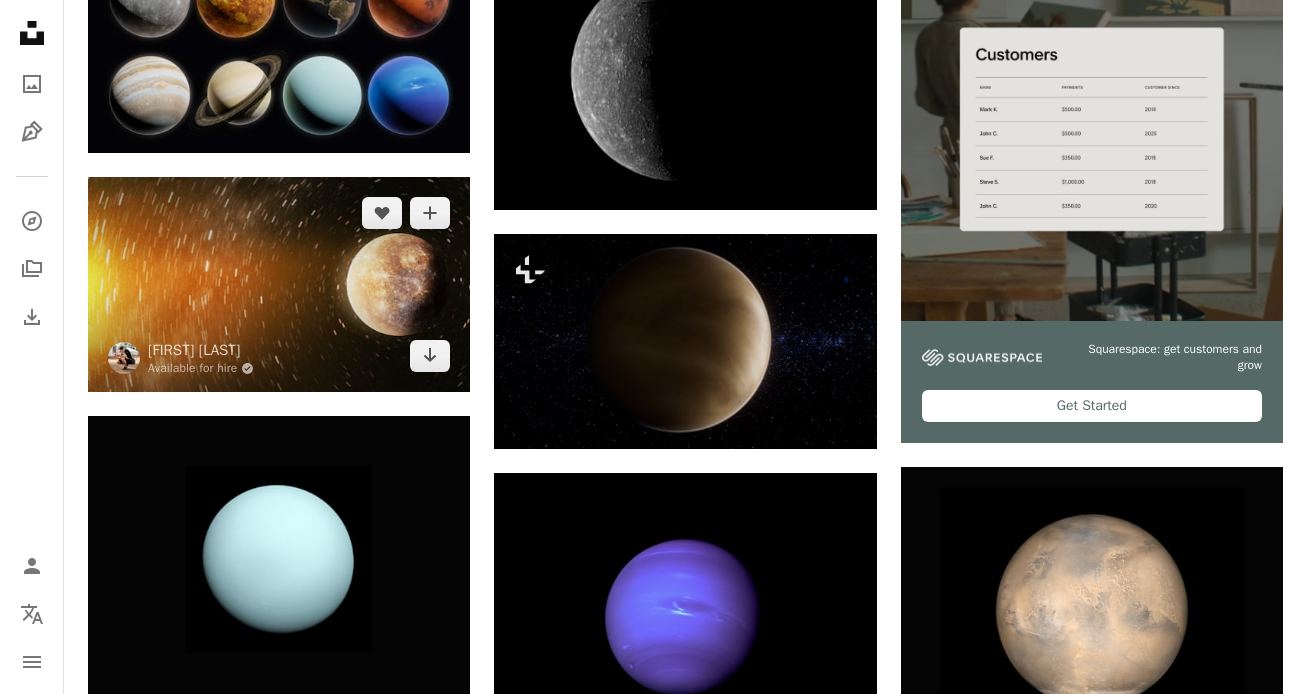 click at bounding box center [279, 284] 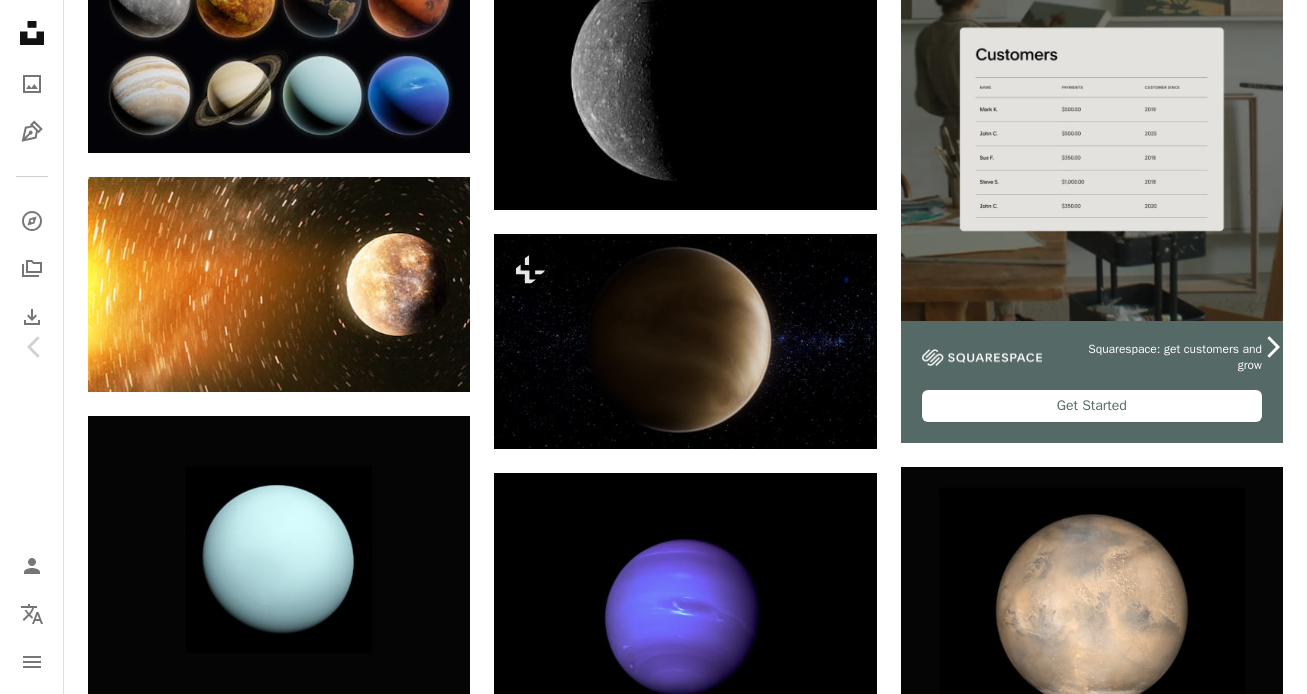 click on "Chevron right" at bounding box center (1272, 347) 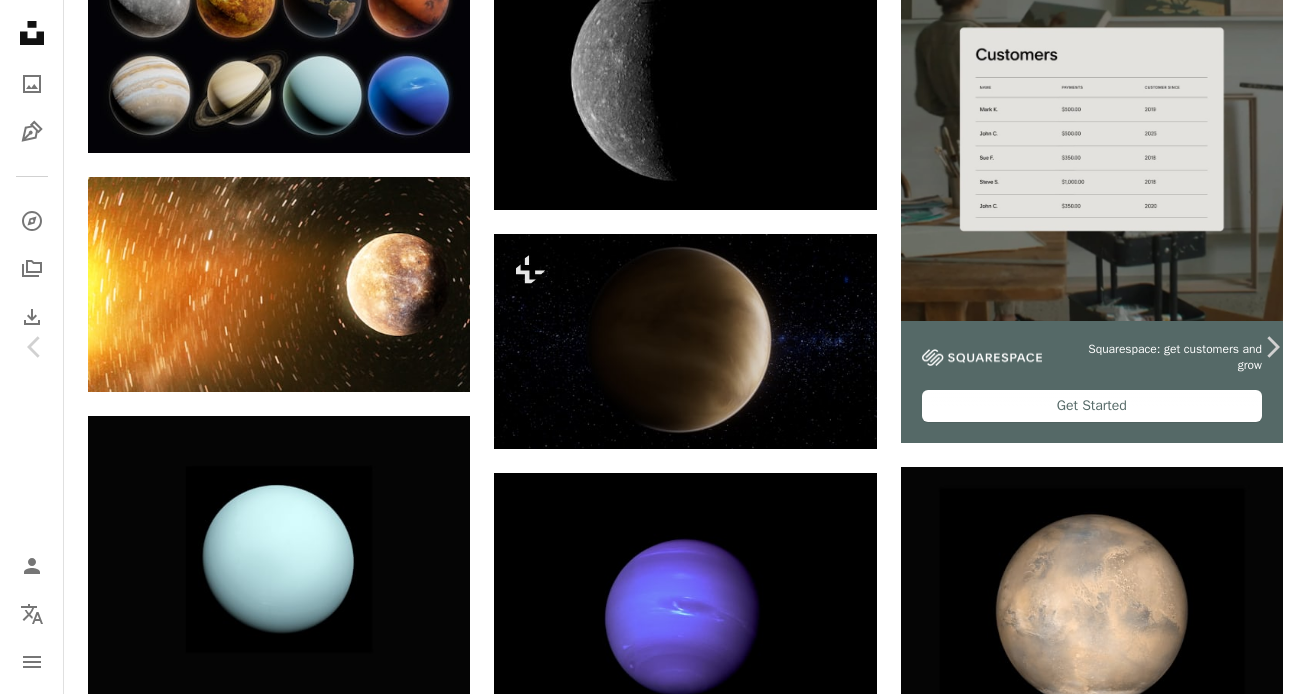 click on "An X shape Chevron left Chevron right [FIRST] [LAST] For Unsplash+ A heart A plus sign A lock Download Zoom in A forward-right arrow Share More Actions https://www.solarsystemscope.com/textures/ Calendar outlined Published on [MONTH] [DAY], [YEAR] Safety Licensed under the Unsplash+ License wallpaper background space moon planet 3d render digital image render planets venus mercury Backgrounds From this series Chevron right Plus sign for Unsplash+ Plus sign for Unsplash+ Plus sign for Unsplash+ Plus sign for Unsplash+ Plus sign for Unsplash+ Plus sign for Unsplash+ Plus sign for Unsplash+ Plus sign for Unsplash+ Plus sign for Unsplash+ Plus sign for Unsplash+ Related images Plus sign for Unsplash+ A heart A plus sign [FIRST] [LAST] For Unsplash+ A lock Download Plus sign for Unsplash+ A heart A plus sign [FIRST] [LAST] For Unsplash+ A lock Download Plus sign for Unsplash+ A heart A plus sign [FIRST] [LAST] For Unsplash+ A lock Download Plus sign for Unsplash+ A heart A plus sign [FIRST] [LAST] For For" at bounding box center (653, 7835) 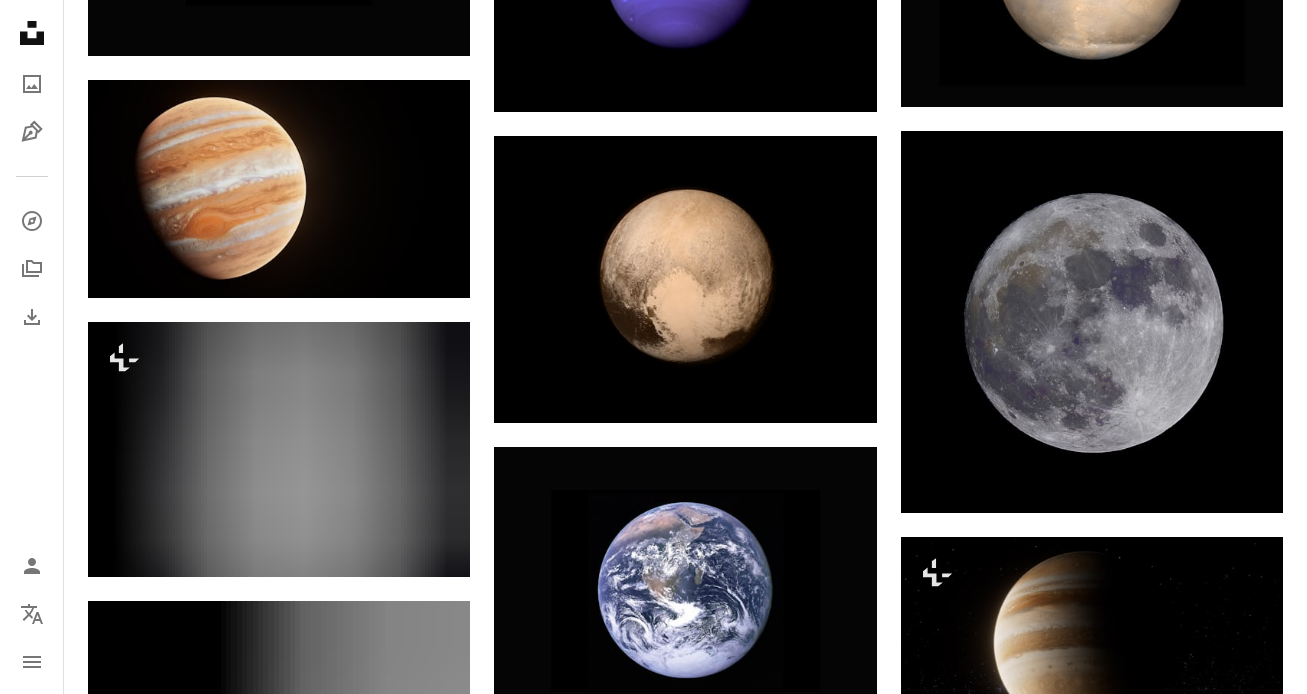 scroll, scrollTop: 0, scrollLeft: 0, axis: both 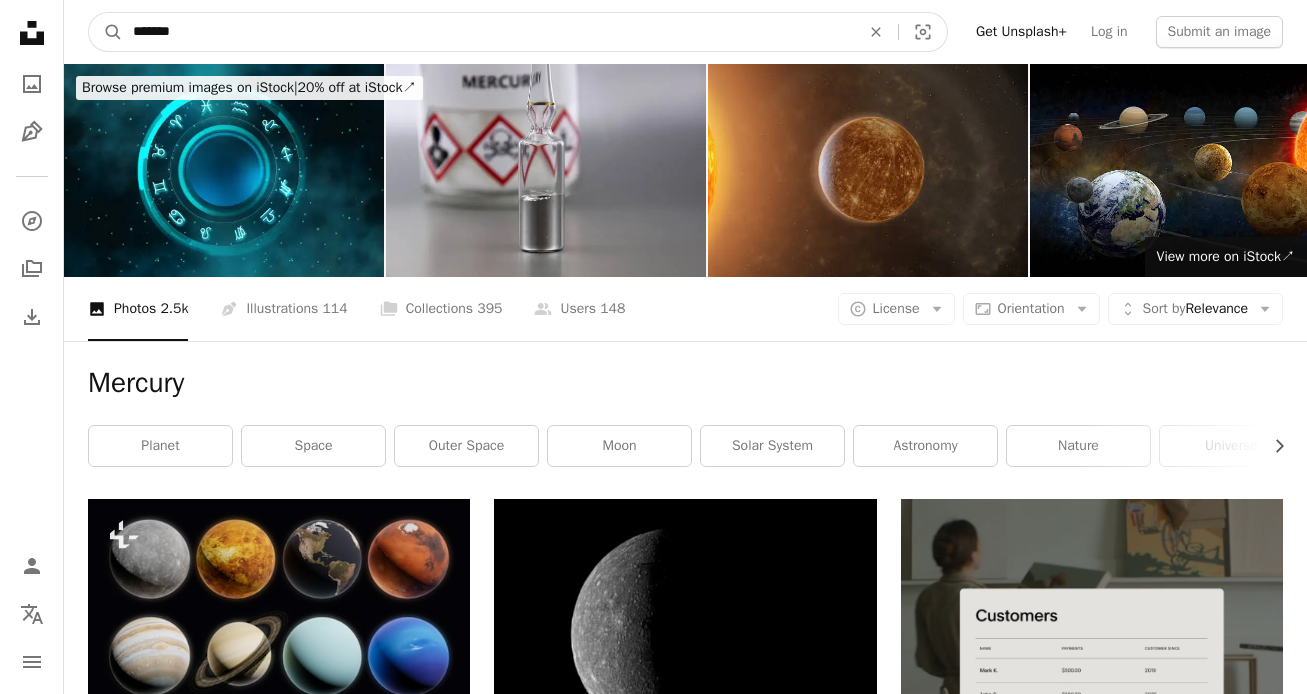 drag, startPoint x: 176, startPoint y: 31, endPoint x: -38, endPoint y: 17, distance: 214.45746 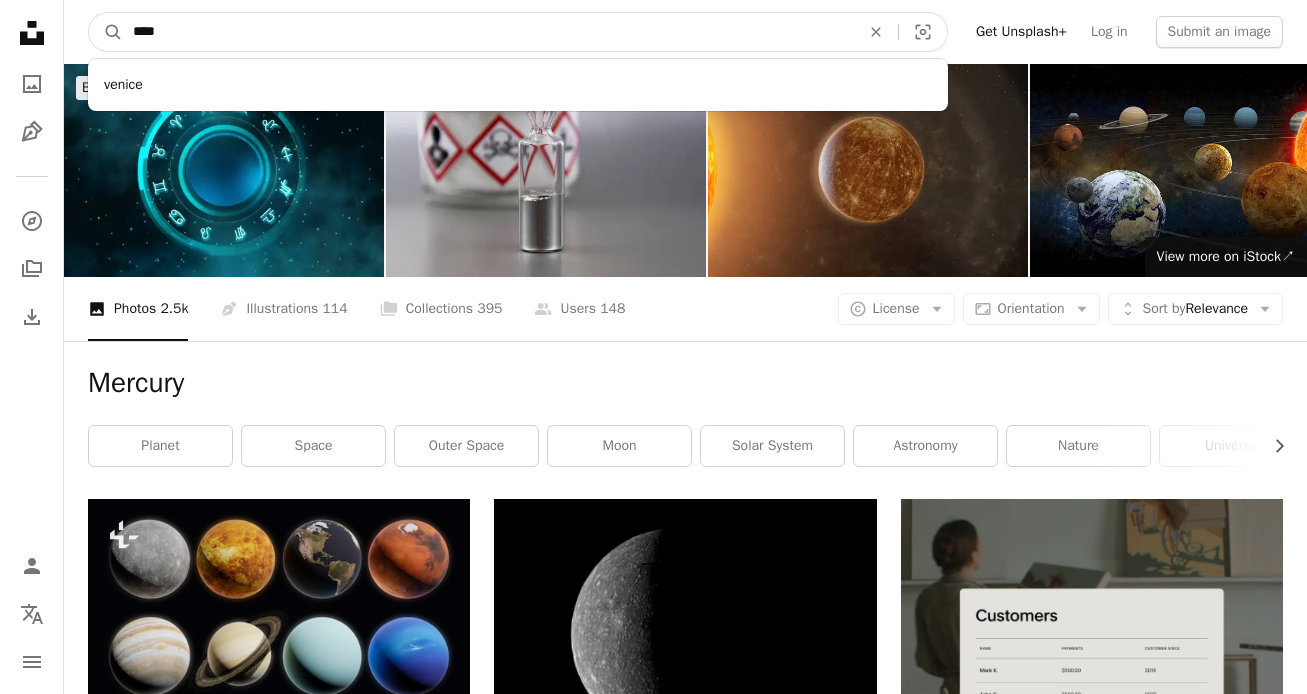 type on "*****" 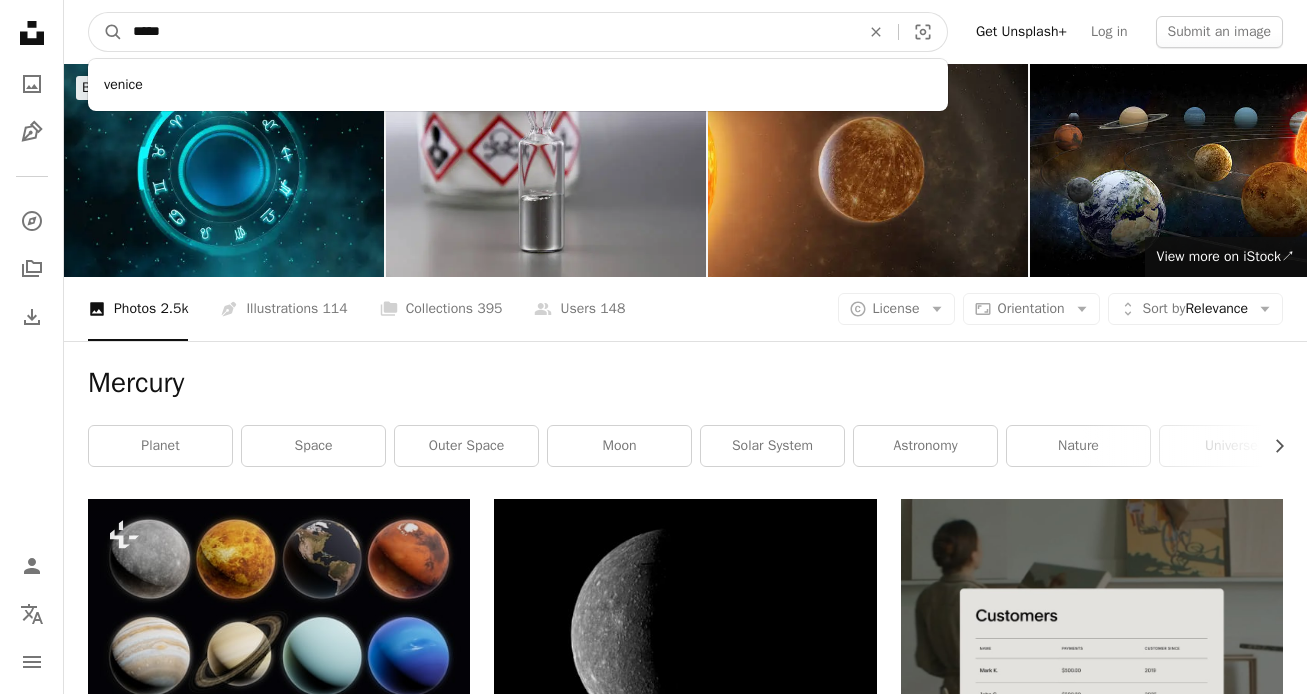 click on "A magnifying glass" at bounding box center [106, 32] 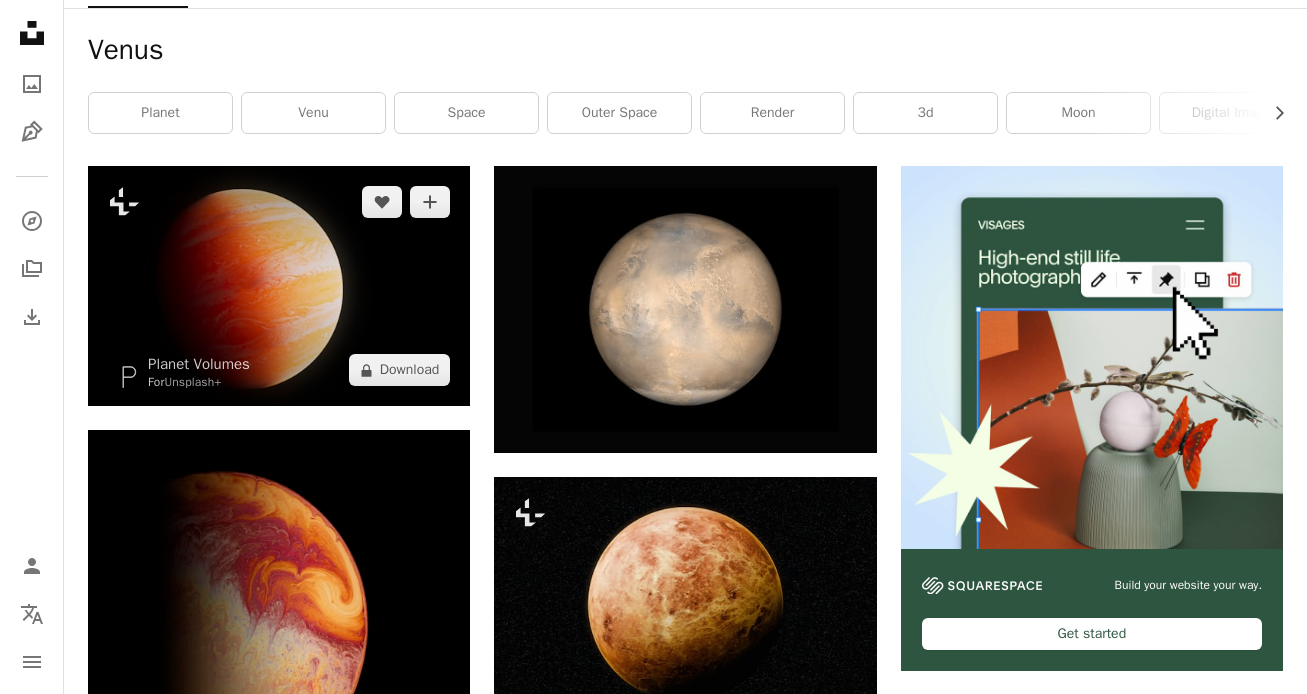 scroll, scrollTop: 511, scrollLeft: 0, axis: vertical 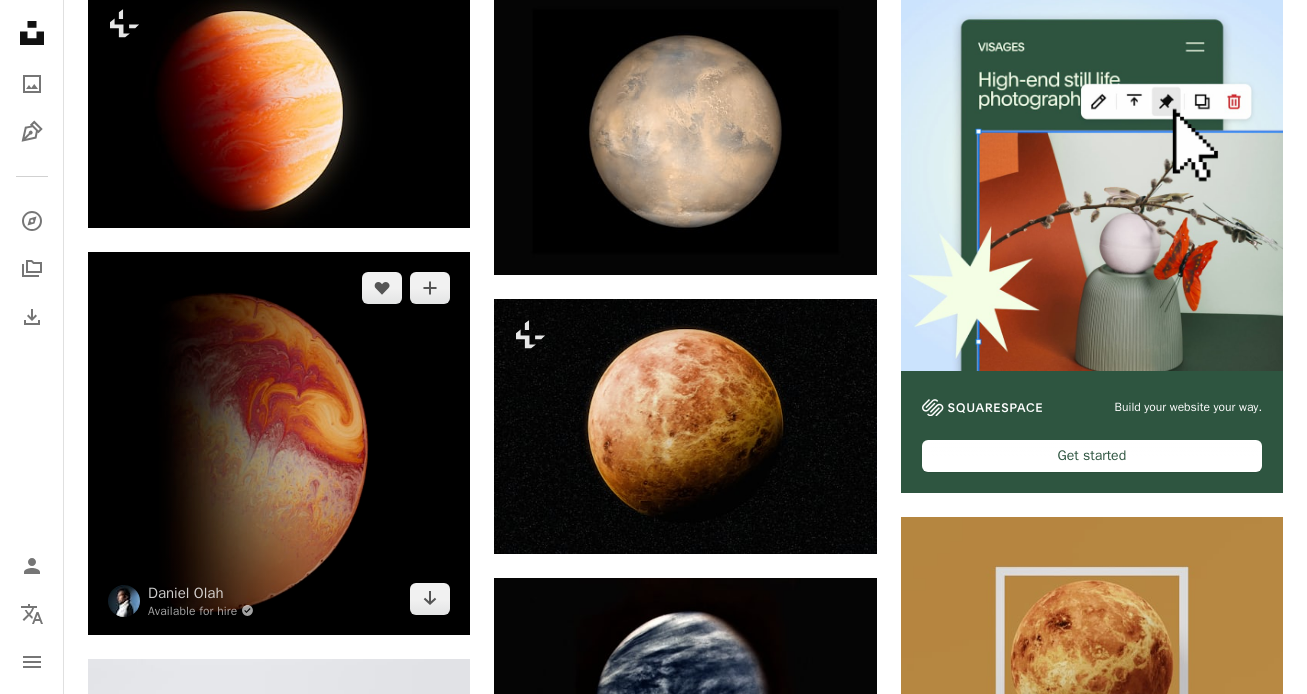 click at bounding box center [279, 443] 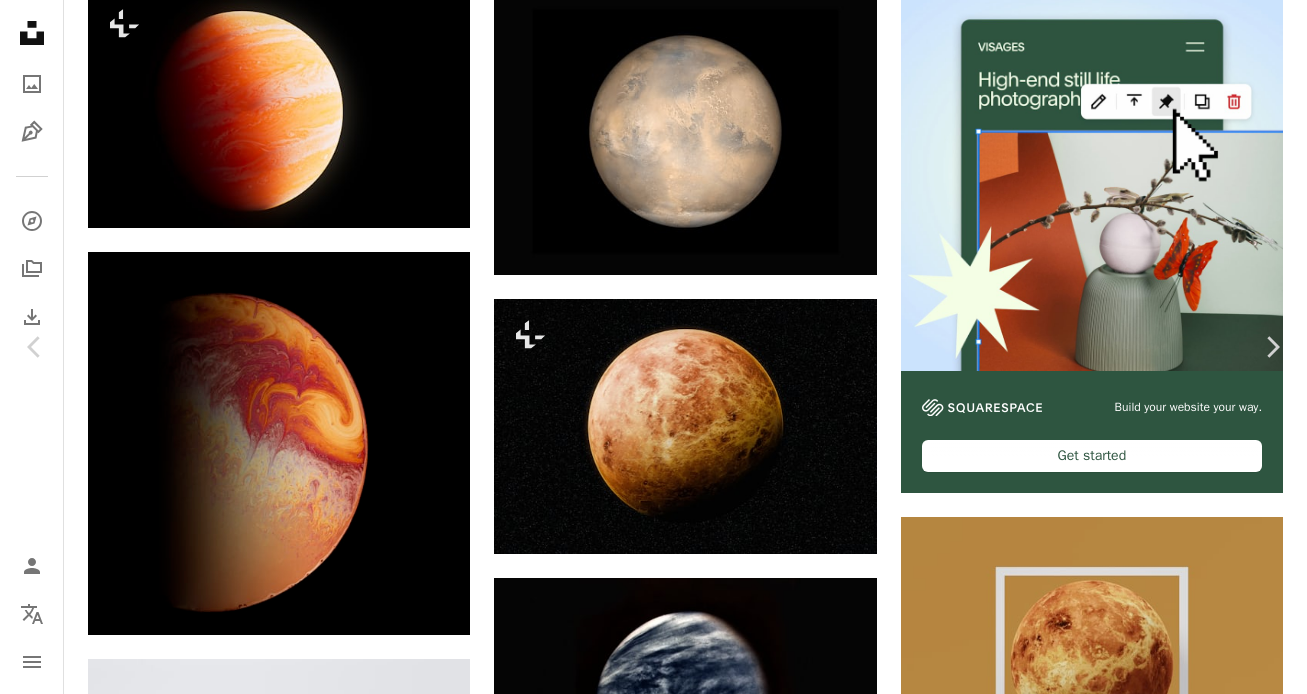 click on "An X shape Chevron left Chevron right [FIRST] [LAST] Available for hire A checkmark inside of a circle A heart A plus sign Download free Chevron down Zoom in Views 3,299,058 Downloads 30,024 Featured in Photos , Textures A forward-right arrow Share Info icon Info More Actions Orbs of the Multiverse My new Soap & Oil Planet series. Calendar outlined Published on May 31, 2020 Camera NIKON CORPORATION, NIKON D800 Safety Free to use under the Unsplash License wallpaper abstract texture pattern iphone planet macro oled orb planet space space moon night universe globe brown outdoors astronomy outer space Free images Browse premium related images on iStock | Save 20% with code UNSPLASH20 View more on iStock ↗ Related images A heart A plus sign [FIRST] [LAST] Available for hire A checkmark inside of a circle Arrow pointing down Plus sign for Unsplash+ A heart A plus sign A. C. For Unsplash+ A lock Download A heart A plus sign [FIRST] [LAST] Available for hire A checkmark inside of a circle Arrow pointing down For" at bounding box center [653, 4441] 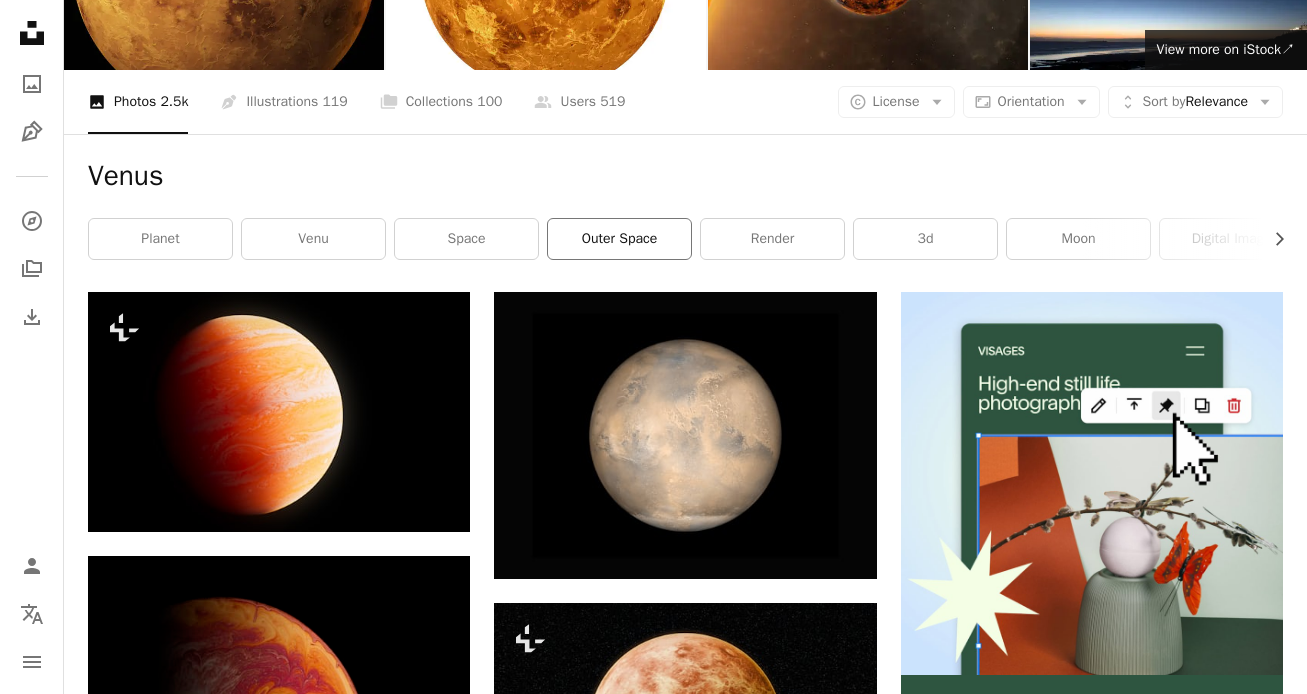 scroll, scrollTop: 211, scrollLeft: 0, axis: vertical 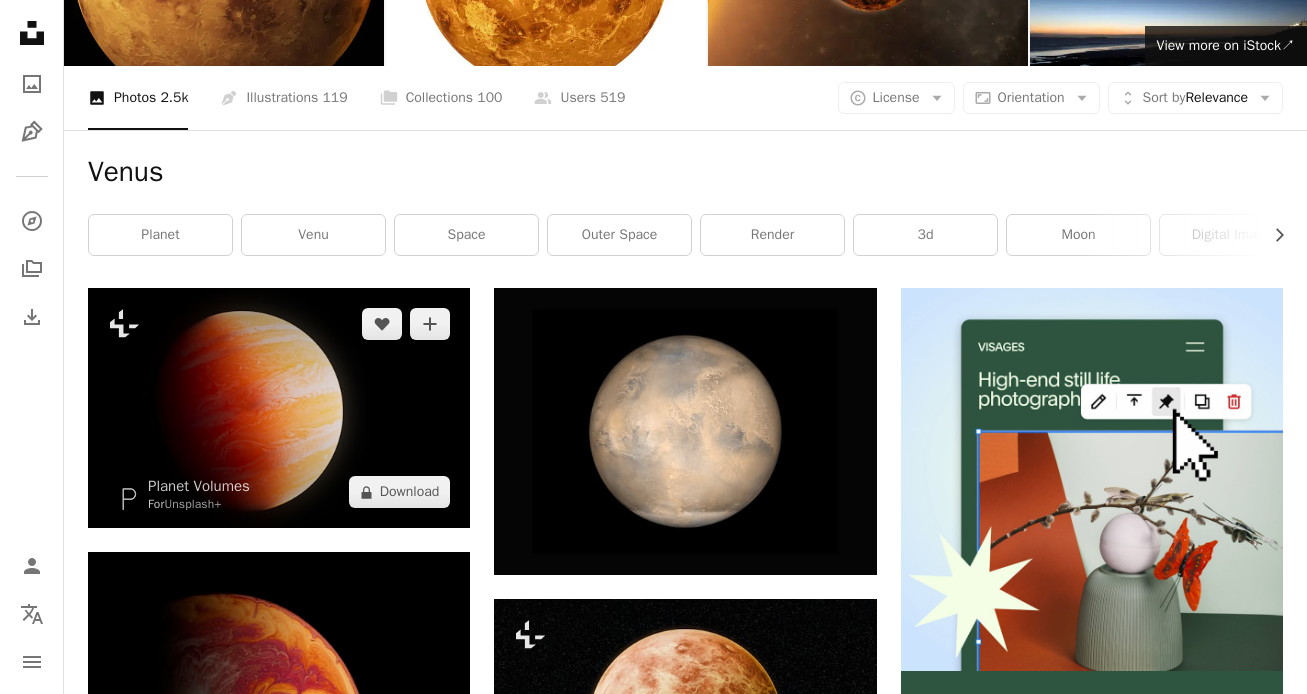 click at bounding box center [279, 408] 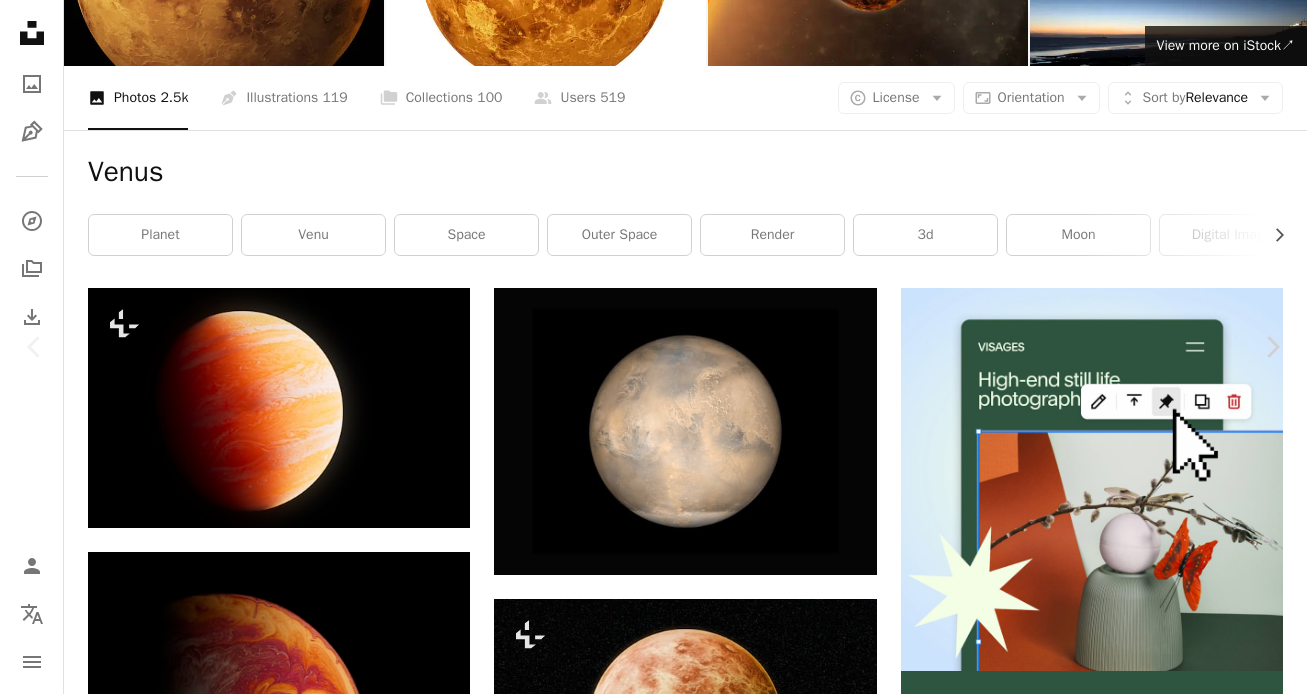 click on "An X shape Chevron left Chevron right [FIRST] [LAST] For Unsplash+ A heart A plus sign A lock Download Zoom in A forward-right arrow Share More Actions Calendar outlined Published on February 27, 2023 Safety Licensed under the Unsplash+ License wallpaper background space moon planet 3d render digital image render planets venus Public domain images From this series Plus sign for Unsplash+ Plus sign for Unsplash+ Related images Plus sign for Unsplash+ A heart A plus sign [FIRST] [LAST] For Unsplash+ A lock Download Plus sign for Unsplash+ A heart A plus sign [FIRST] [LAST] For Unsplash+ A lock Download Plus sign for Unsplash+ A heart A plus sign [FIRST] [LAST] For Unsplash+ A lock Download Plus sign for Unsplash+ A heart A plus sign [FIRST] [LAST] For Unsplash+ A lock Download Plus sign for Unsplash+ A heart A plus sign [FIRST] [LAST] For Unsplash+ A lock Download Plus sign for Unsplash+ A heart A plus sign For" at bounding box center (653, 4741) 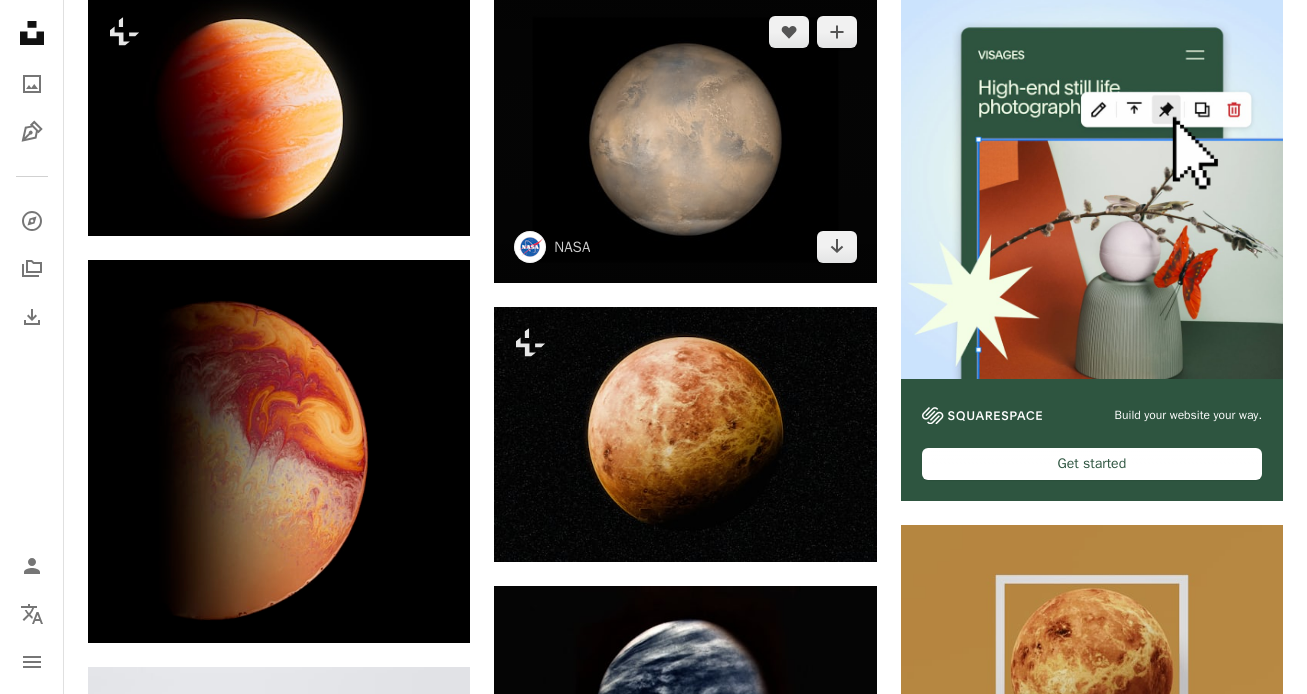 scroll, scrollTop: 529, scrollLeft: 0, axis: vertical 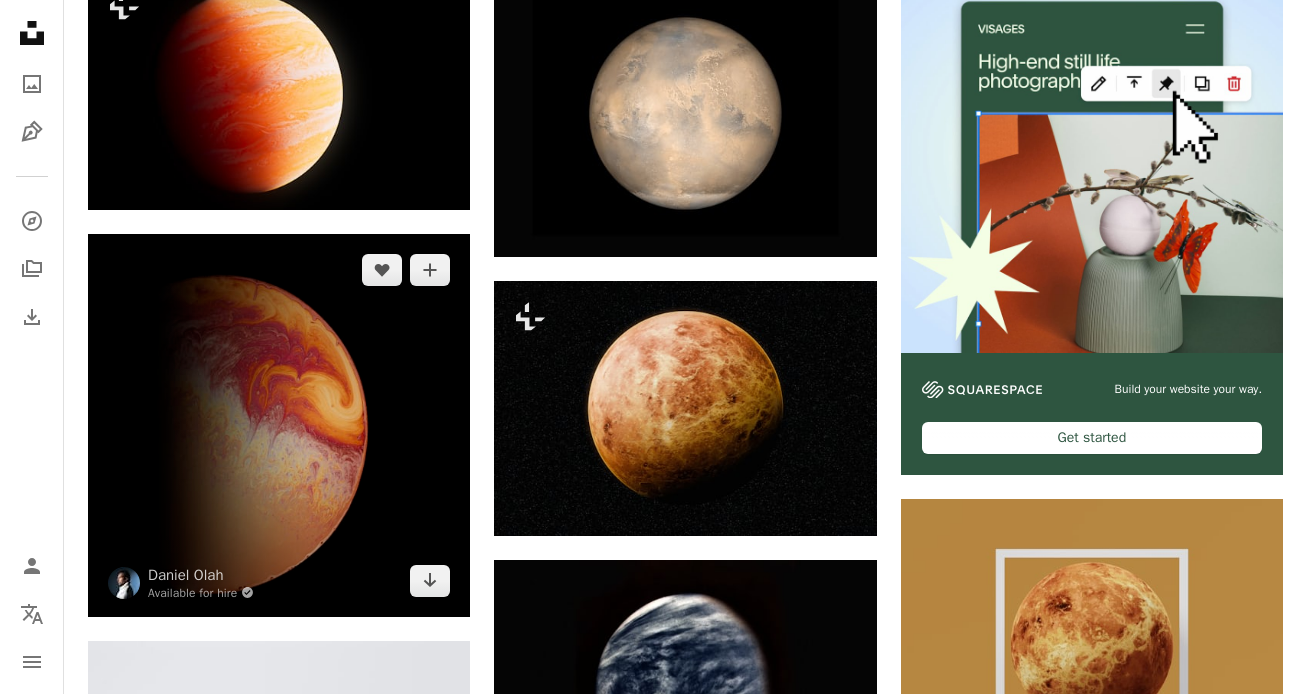 click at bounding box center (279, 425) 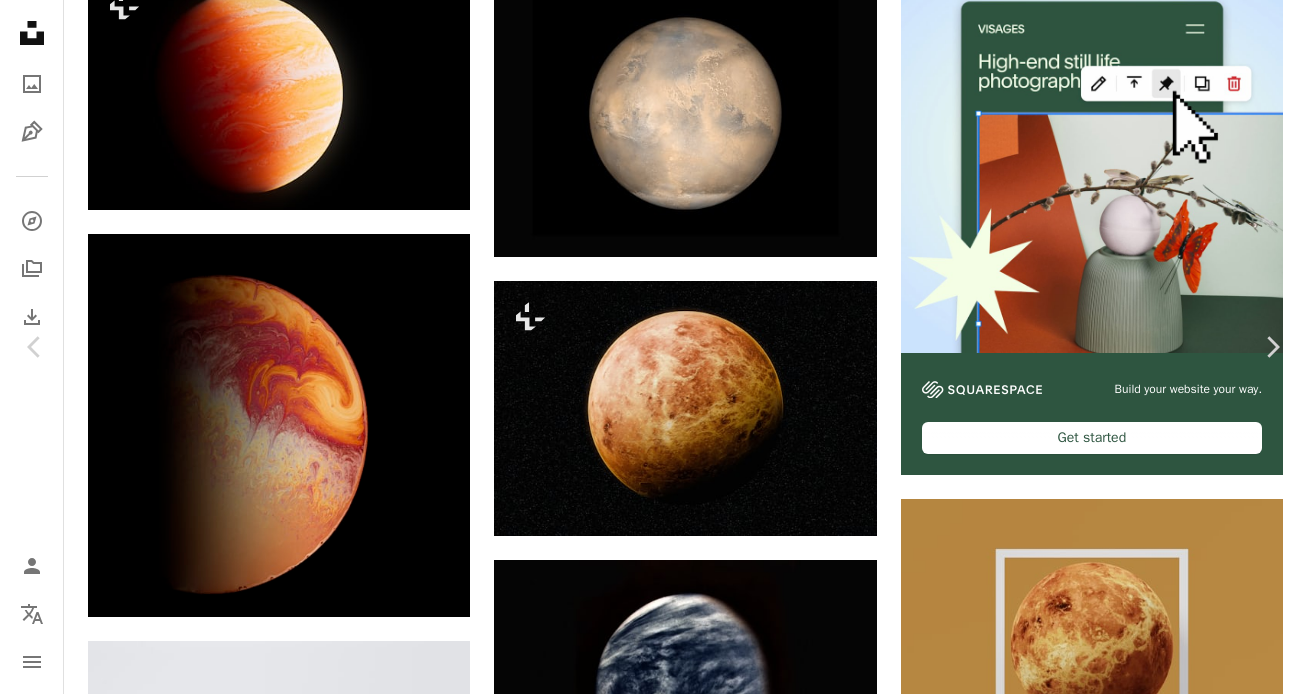 click on "An X shape Chevron left Chevron right [FIRST] [LAST] Available for hire A checkmark inside of a circle A heart A plus sign Download free Chevron down Zoom in Views 3,299,058 Downloads 30,024 Featured in Photos , Textures A forward-right arrow Share Info icon Info More Actions Orbs of the Multiverse My new Soap & Oil Planet series. Calendar outlined Published on May 31, 2020 Camera NIKON CORPORATION, NIKON D800 Safety Free to use under the Unsplash License wallpaper abstract texture pattern iphone planet macro oled orb planet space space moon night universe globe brown outdoors astronomy outer space Free images Browse premium related images on iStock | Save 20% with code UNSPLASH20 View more on iStock ↗ Related images A heart A plus sign [FIRST] [LAST] Available for hire A checkmark inside of a circle Arrow pointing down Plus sign for Unsplash+ A heart A plus sign A. C. For Unsplash+ A lock Download A heart A plus sign [FIRST] [LAST] Available for hire A checkmark inside of a circle Arrow pointing down For" at bounding box center (653, 4423) 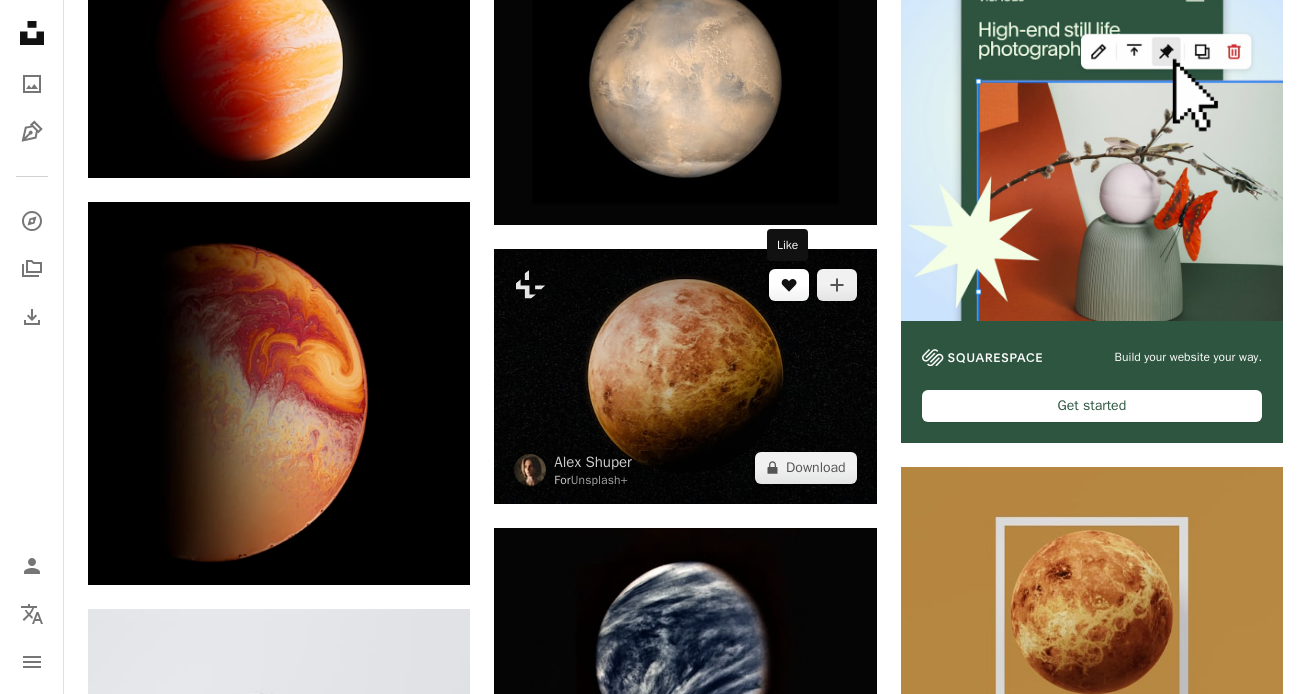 scroll, scrollTop: 779, scrollLeft: 0, axis: vertical 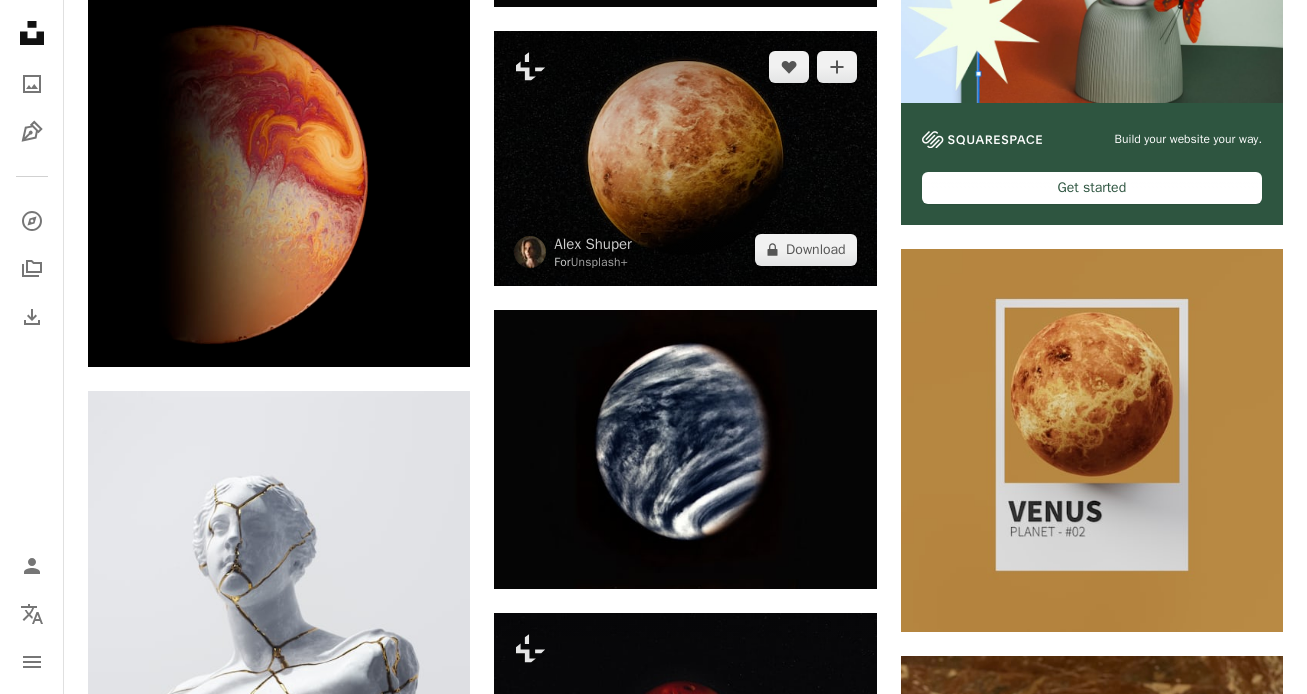 click at bounding box center [685, 158] 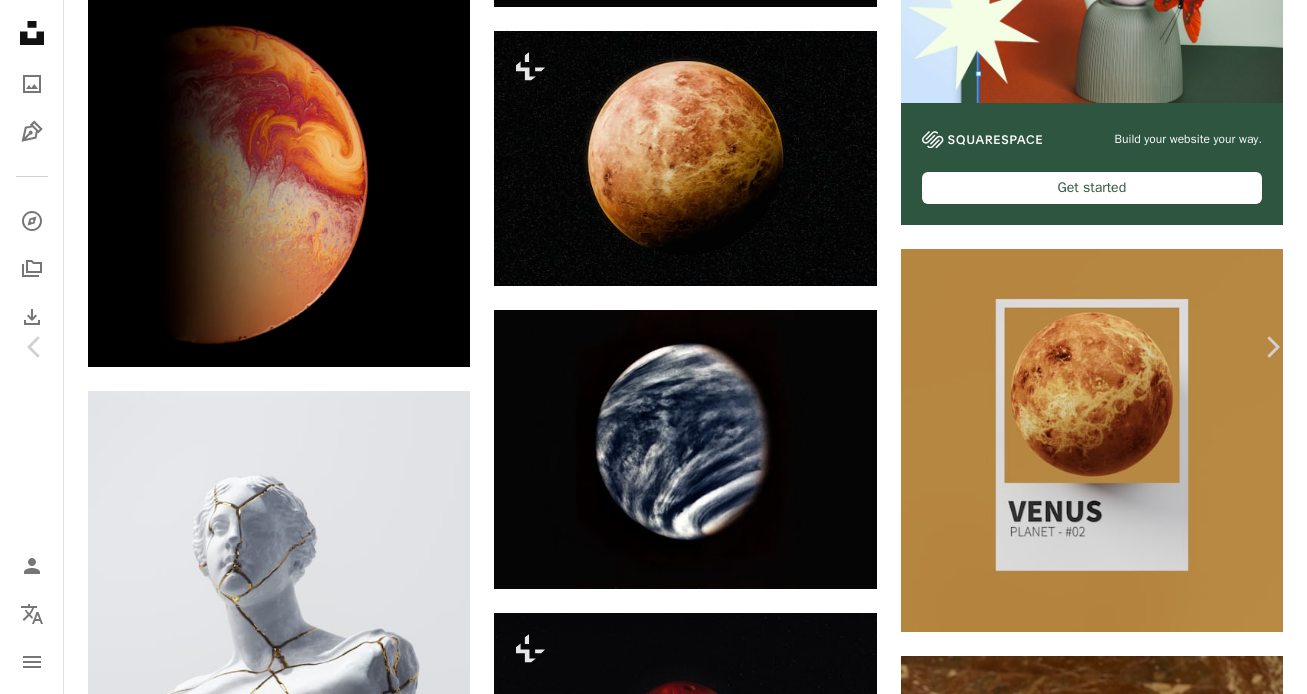 scroll, scrollTop: 1708, scrollLeft: 0, axis: vertical 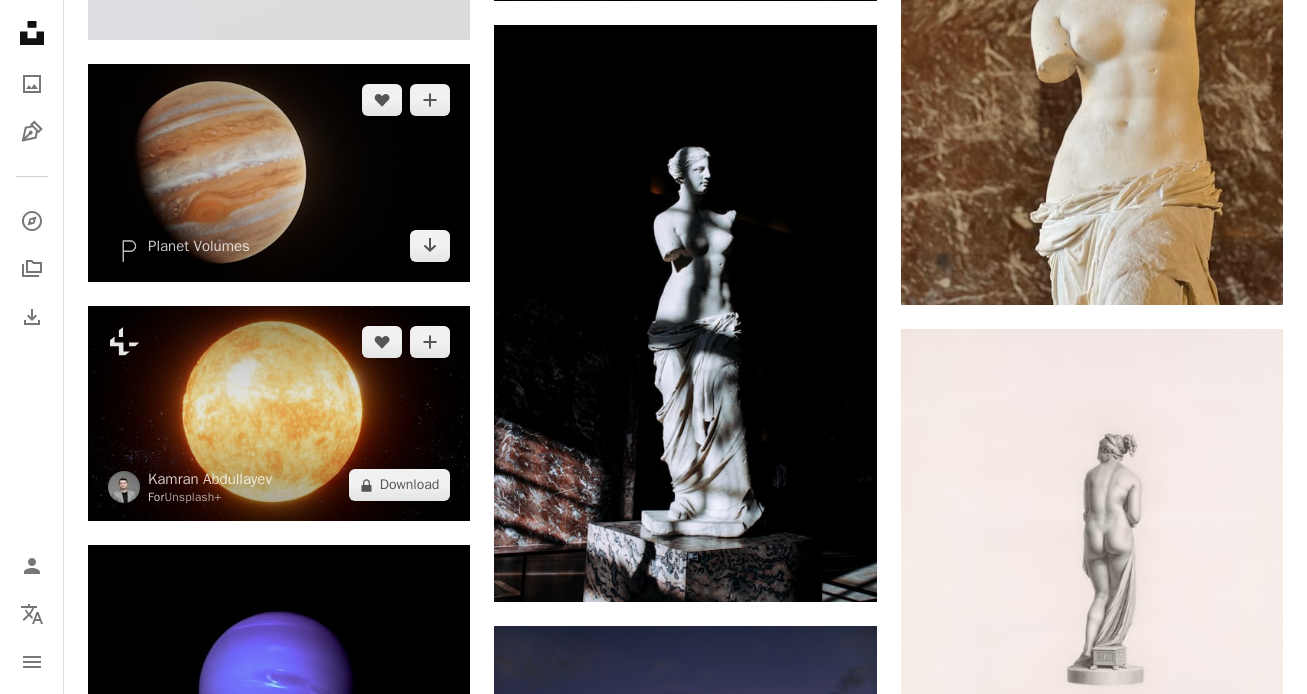 click on "A lock Download" at bounding box center (400, 485) 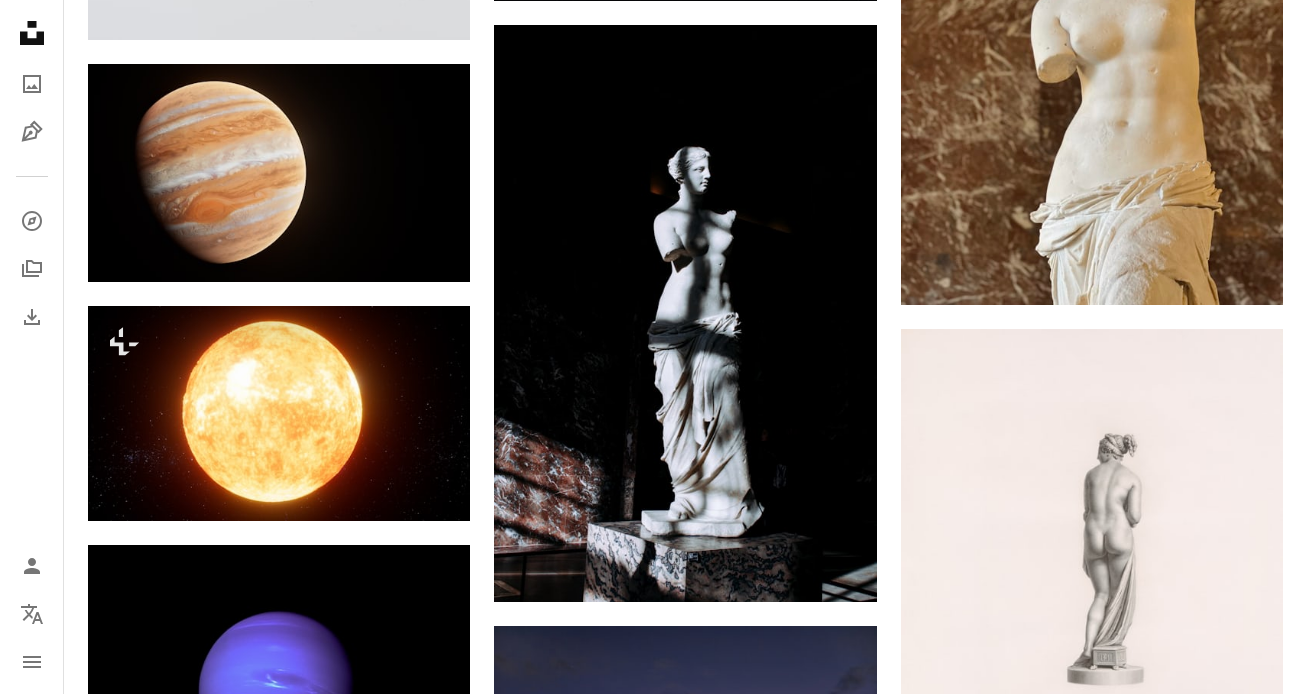 click on "An X shape Premium, ready to use images. Get unlimited access. A plus sign Members-only content added monthly A plus sign Unlimited royalty-free downloads A plus sign Illustrations  New A plus sign Enhanced legal protections yearly 66%  off monthly $12   $4 USD per month * Get  Unsplash+ * When paid annually, billed upfront  $48 Taxes where applicable. Renews automatically. Cancel anytime." at bounding box center [653, 3313] 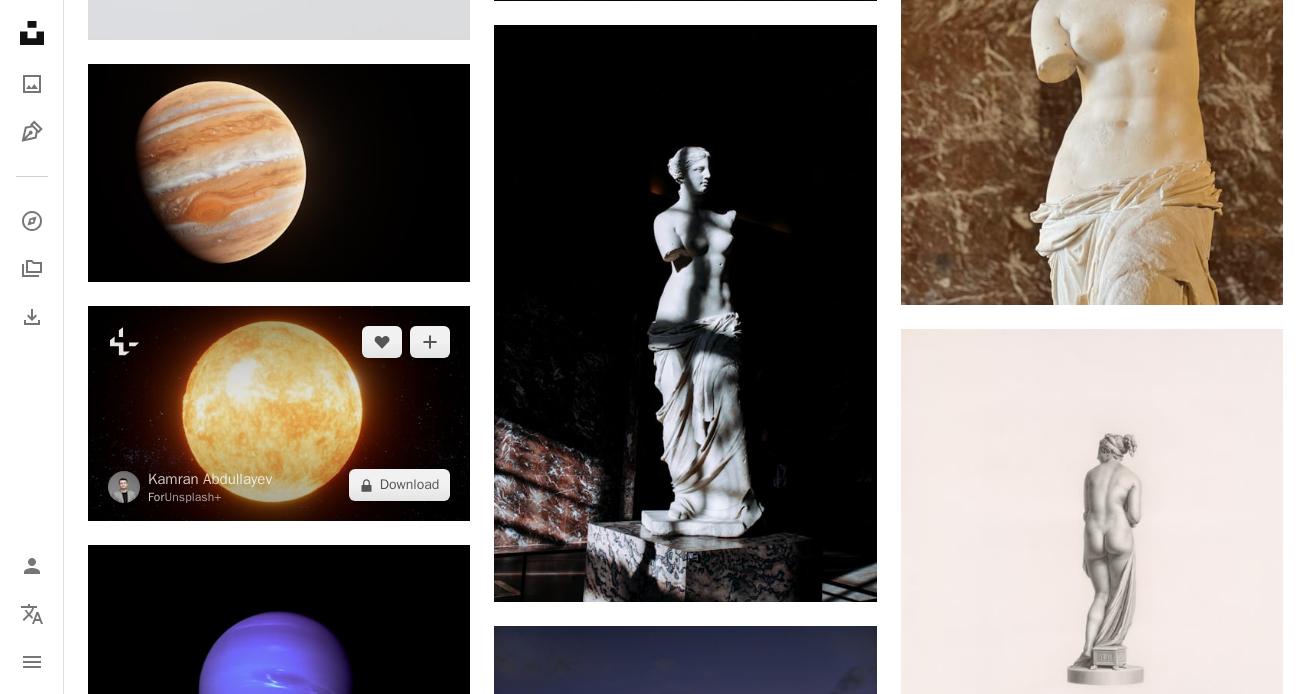 click at bounding box center [279, 413] 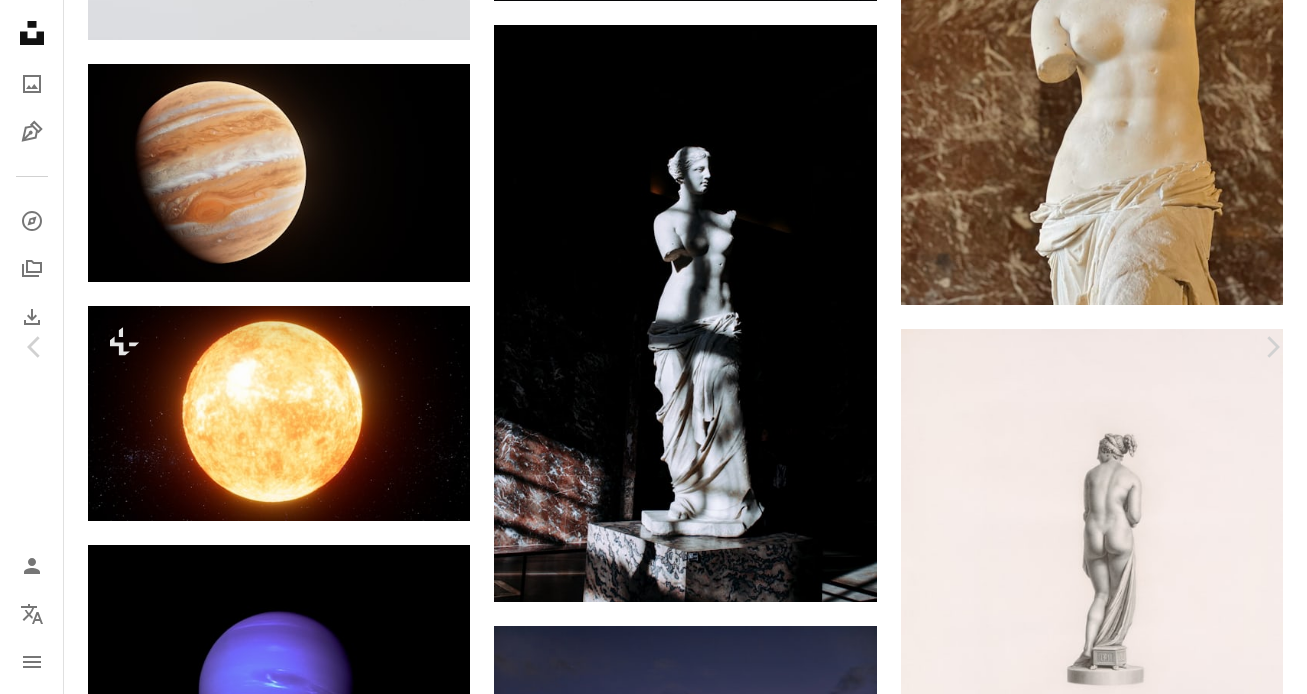scroll, scrollTop: 2080, scrollLeft: 0, axis: vertical 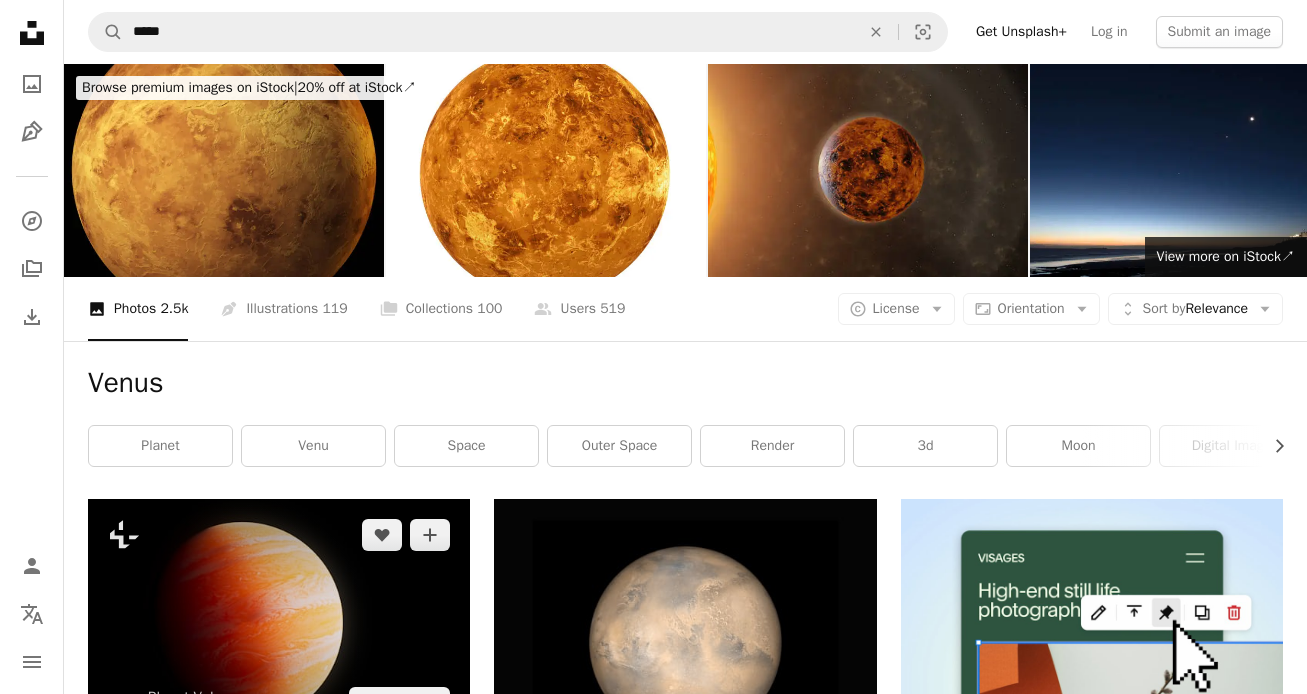 click at bounding box center [279, 619] 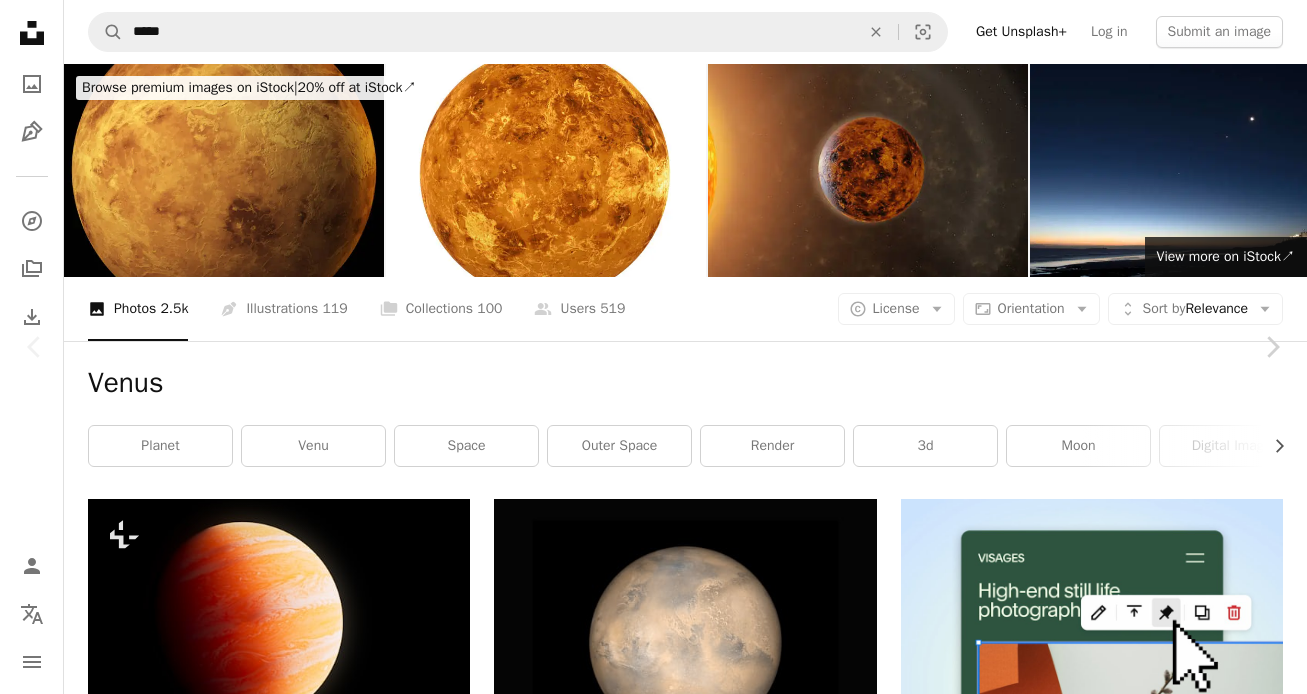 scroll, scrollTop: 0, scrollLeft: 0, axis: both 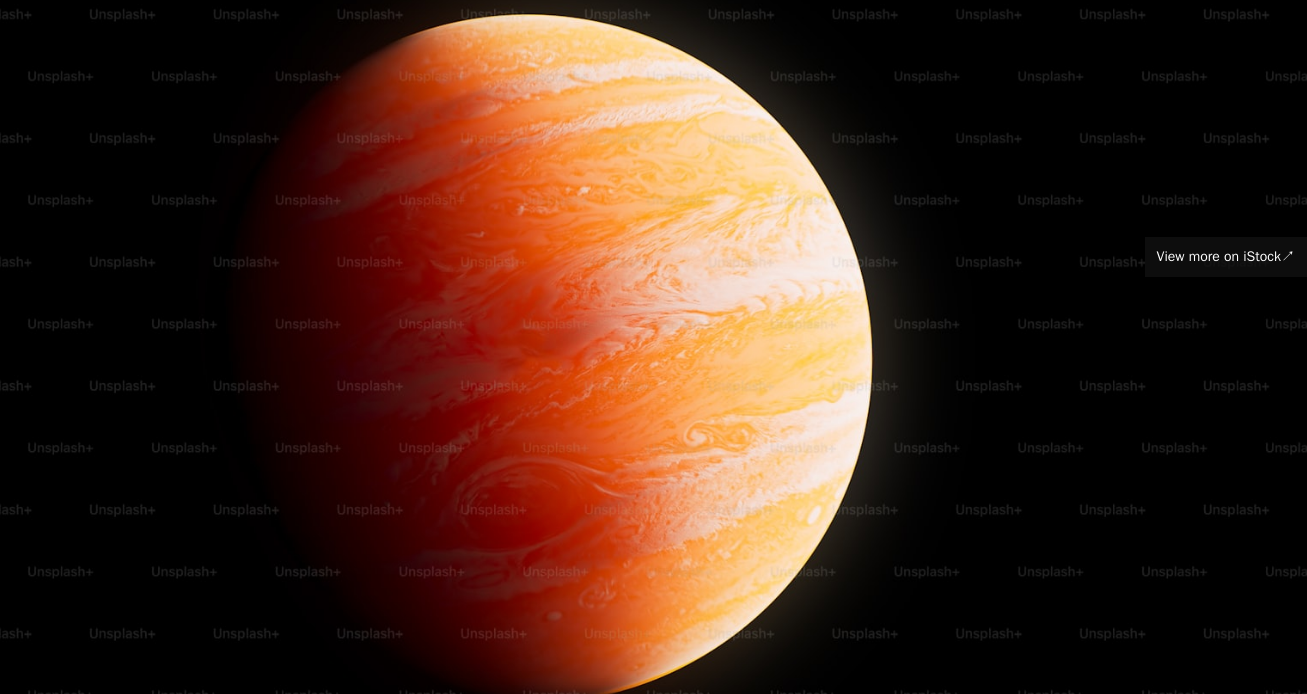 click at bounding box center (653, 346) 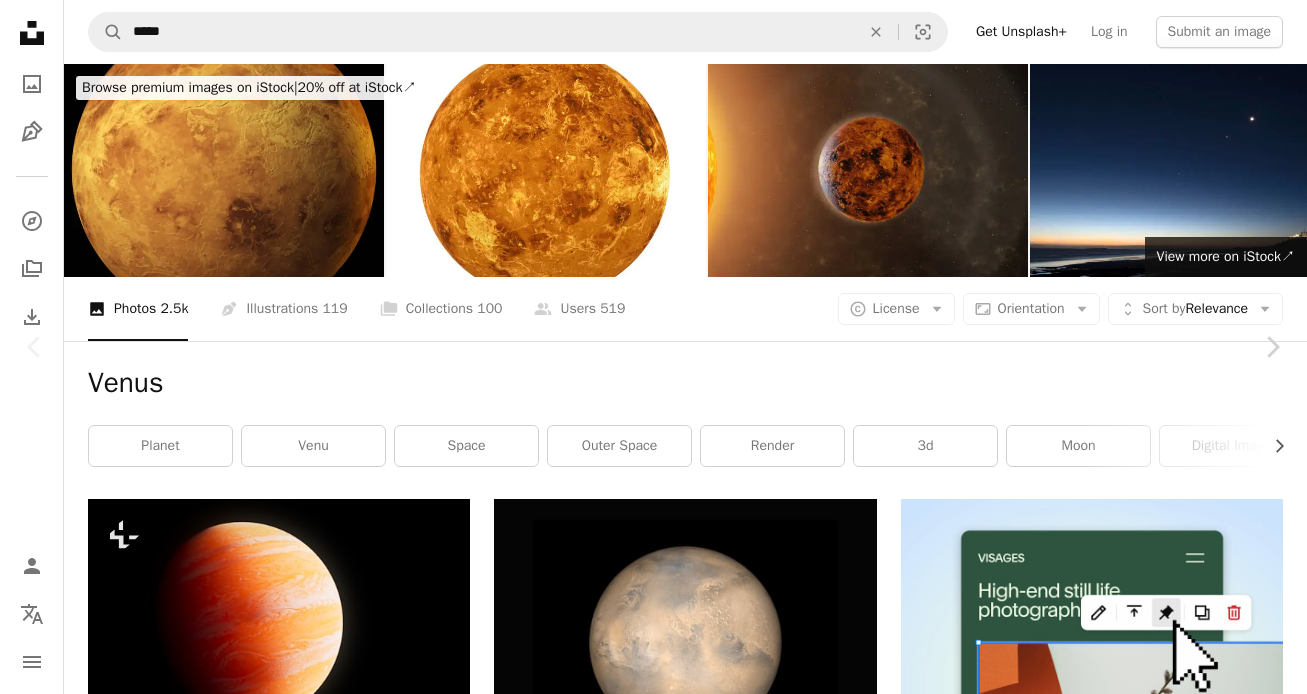 click at bounding box center [646, 4984] 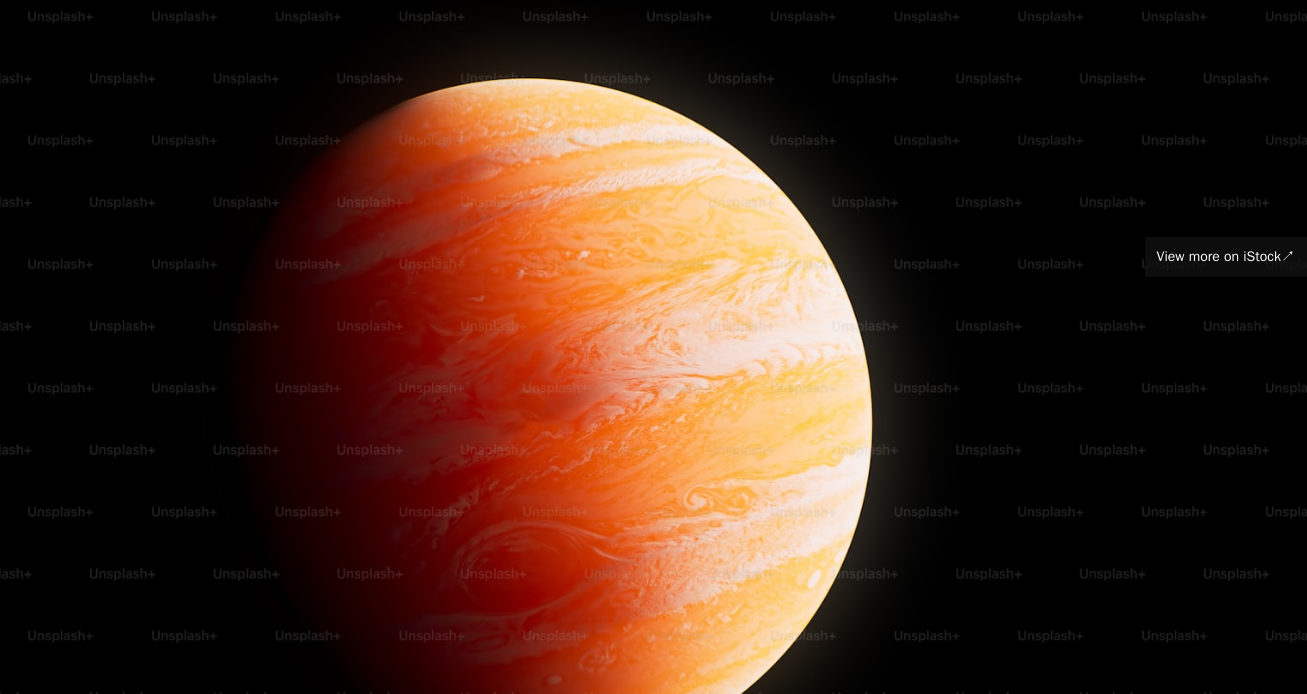scroll, scrollTop: 64, scrollLeft: 0, axis: vertical 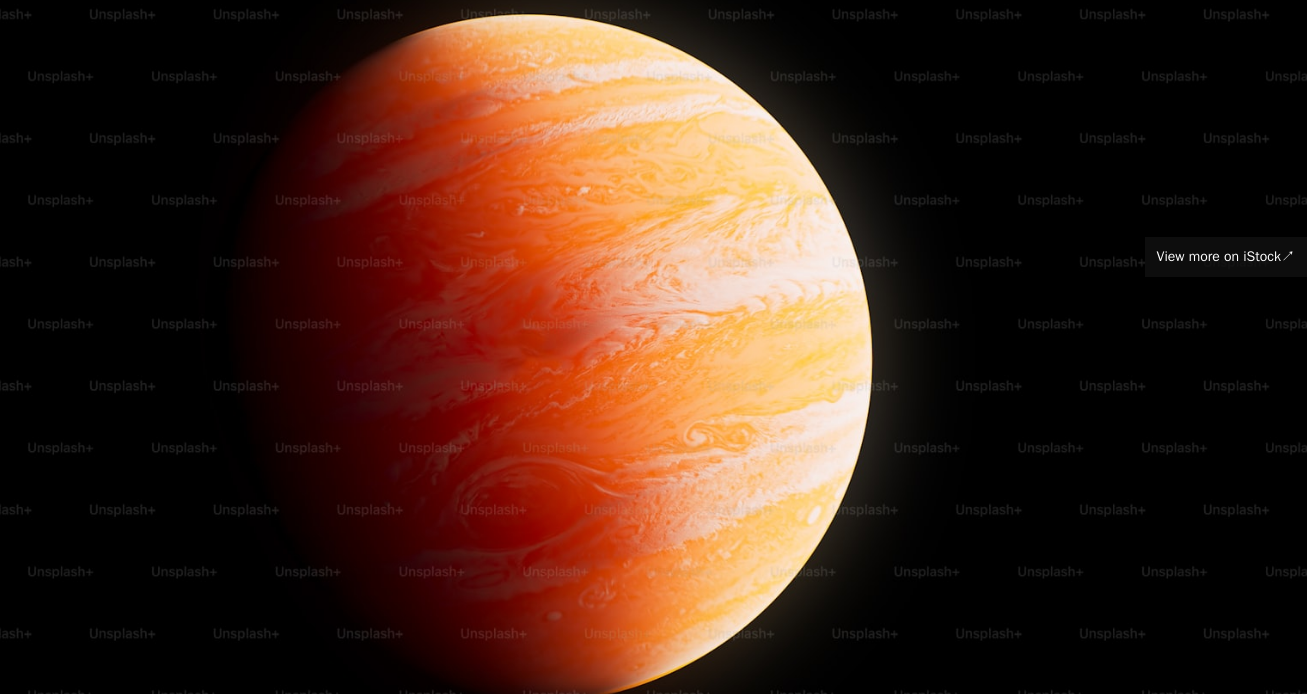 click at bounding box center [653, 346] 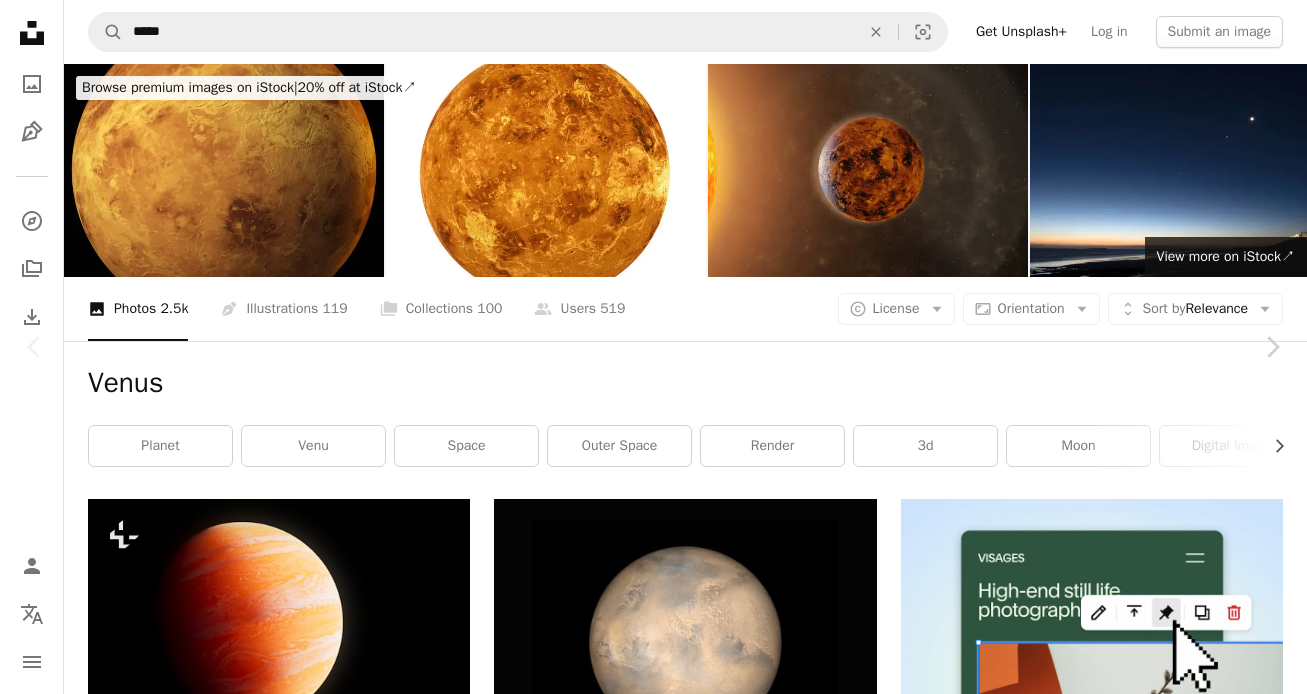 scroll, scrollTop: 759, scrollLeft: 0, axis: vertical 